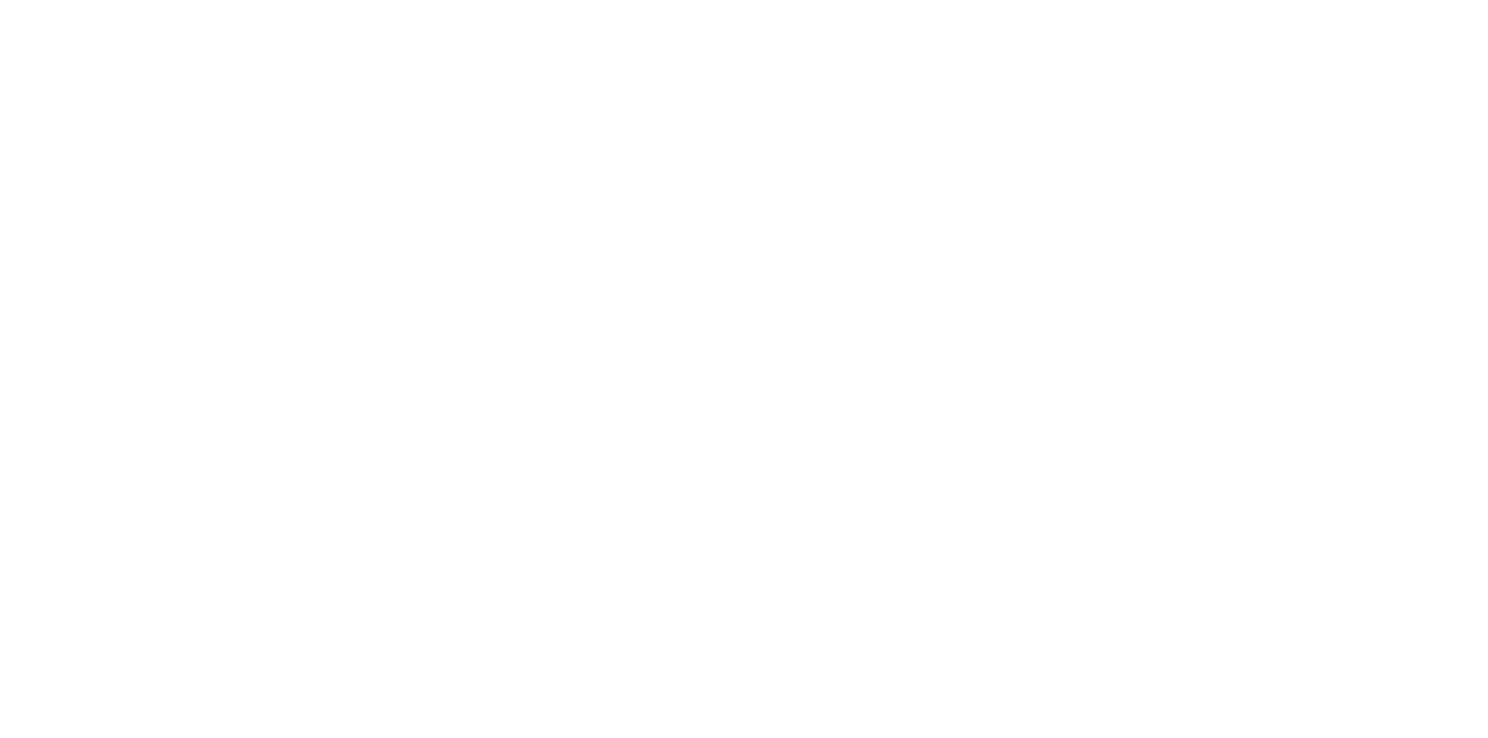 scroll, scrollTop: 0, scrollLeft: 0, axis: both 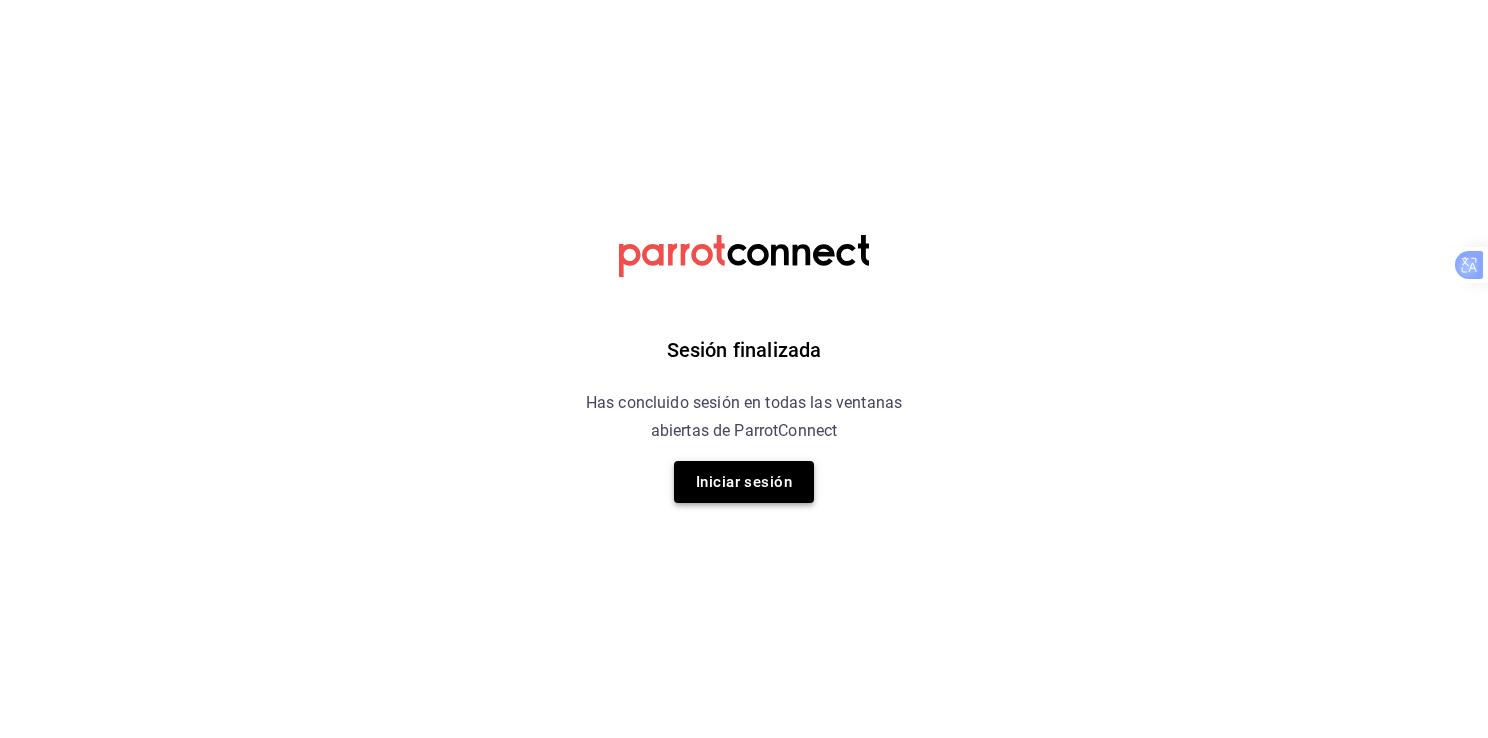 click on "Iniciar sesión" at bounding box center [744, 482] 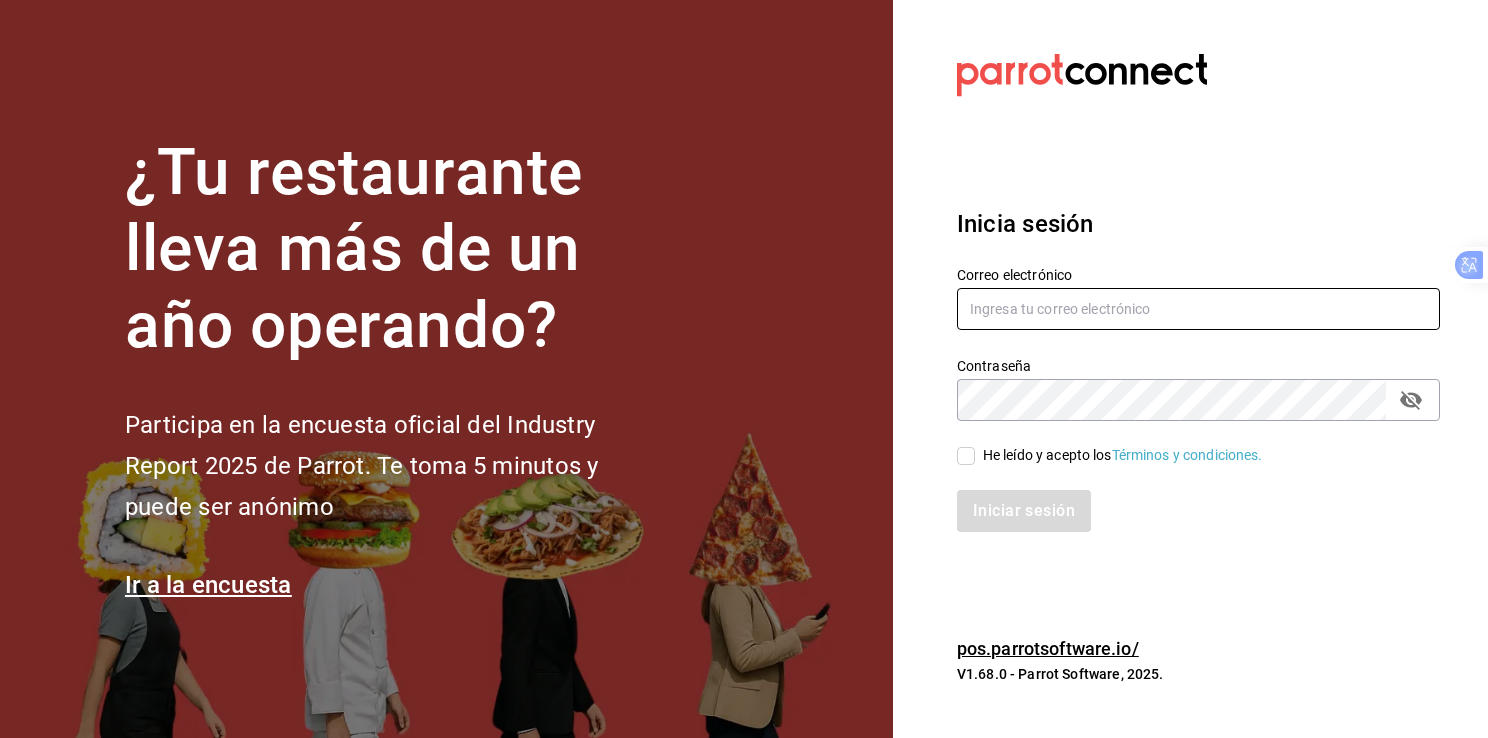 type on "olegario.amansala@gmail.com" 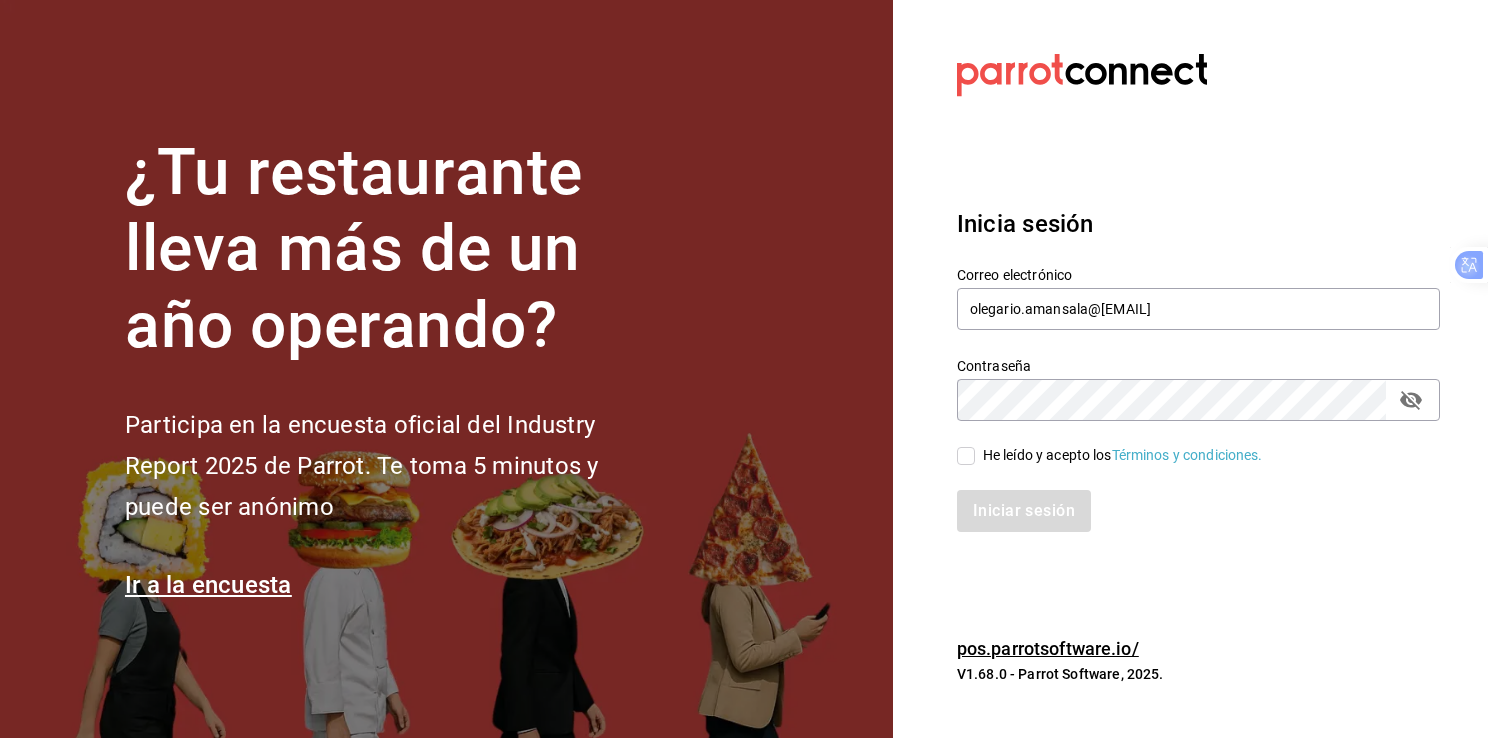 click on "He leído y acepto los  Términos y condiciones." at bounding box center [966, 456] 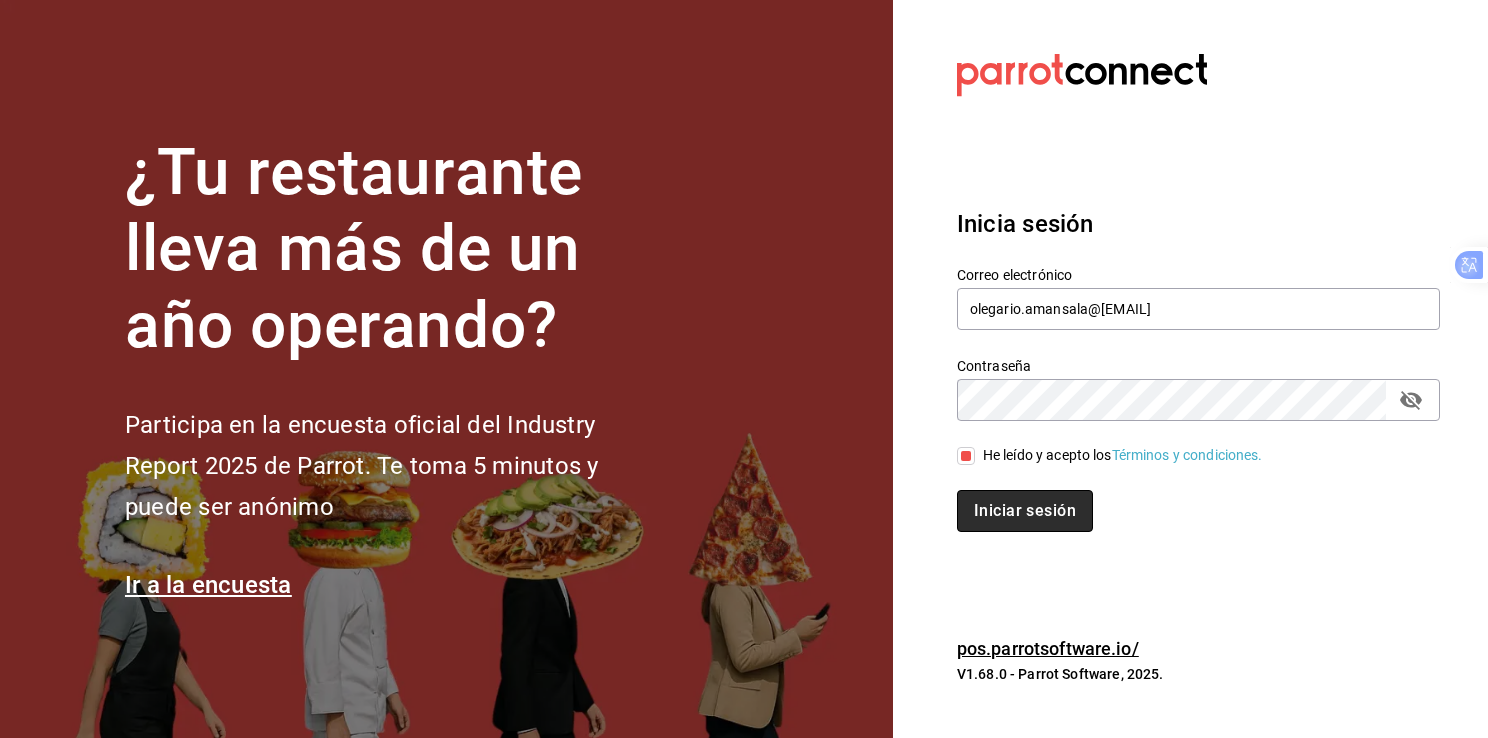 click on "Iniciar sesión" at bounding box center [1025, 511] 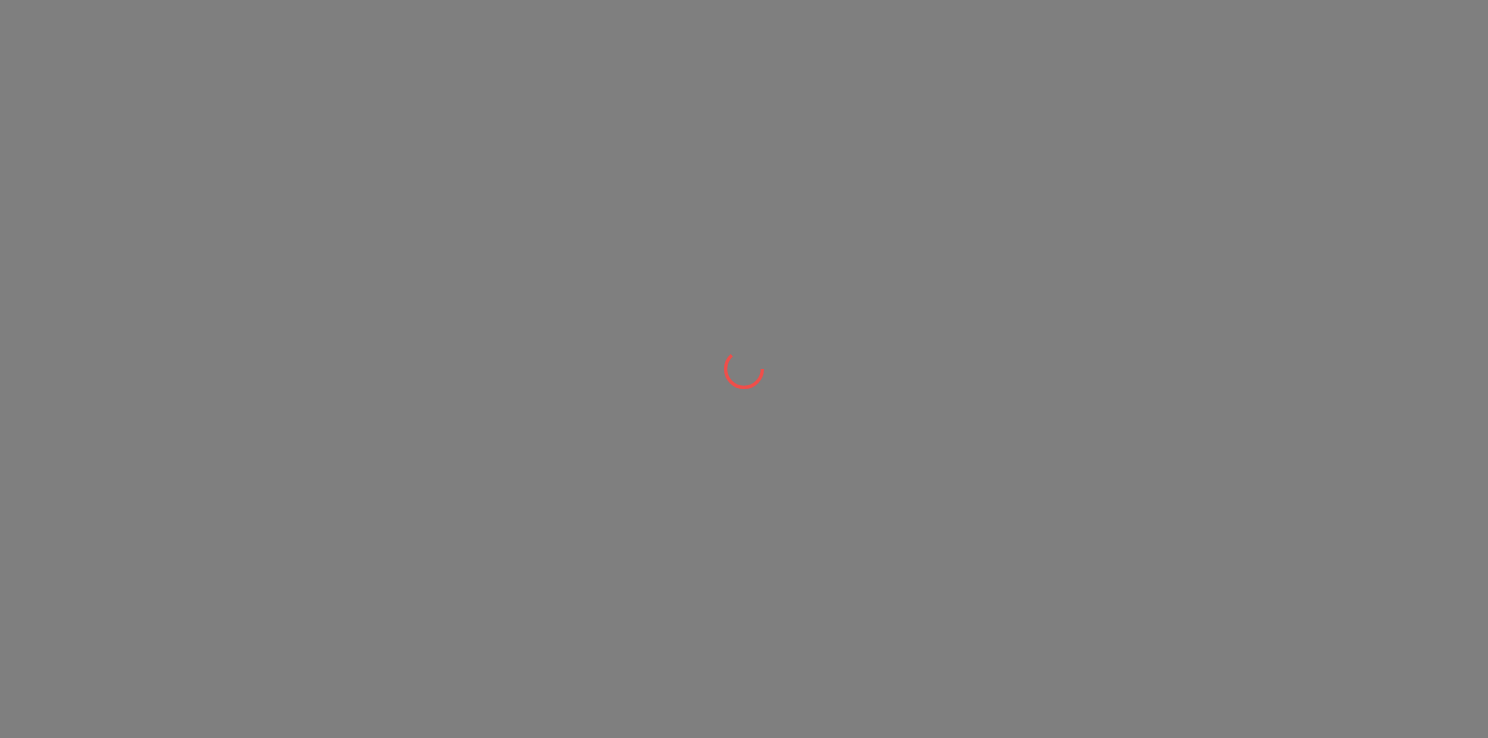 scroll, scrollTop: 0, scrollLeft: 0, axis: both 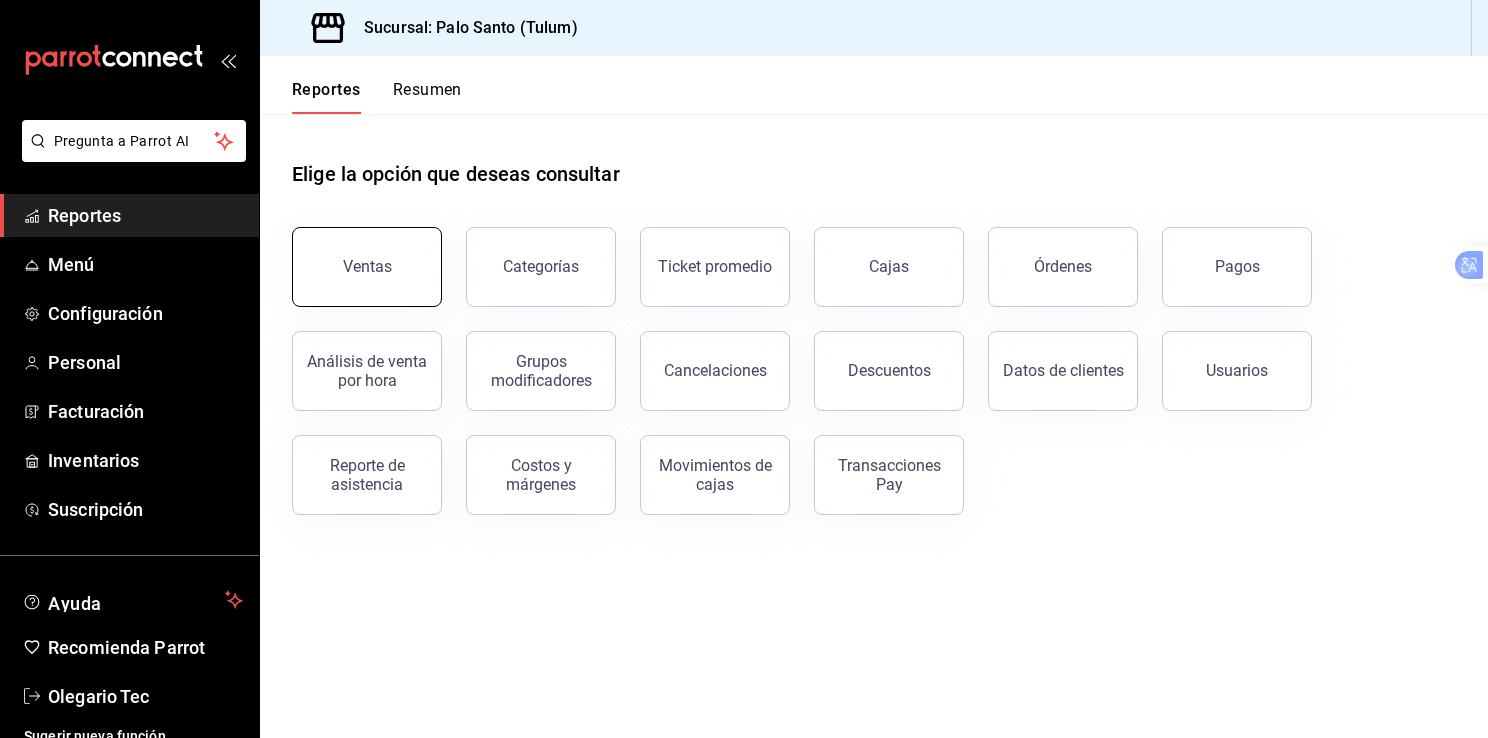 click on "Ventas" at bounding box center [367, 266] 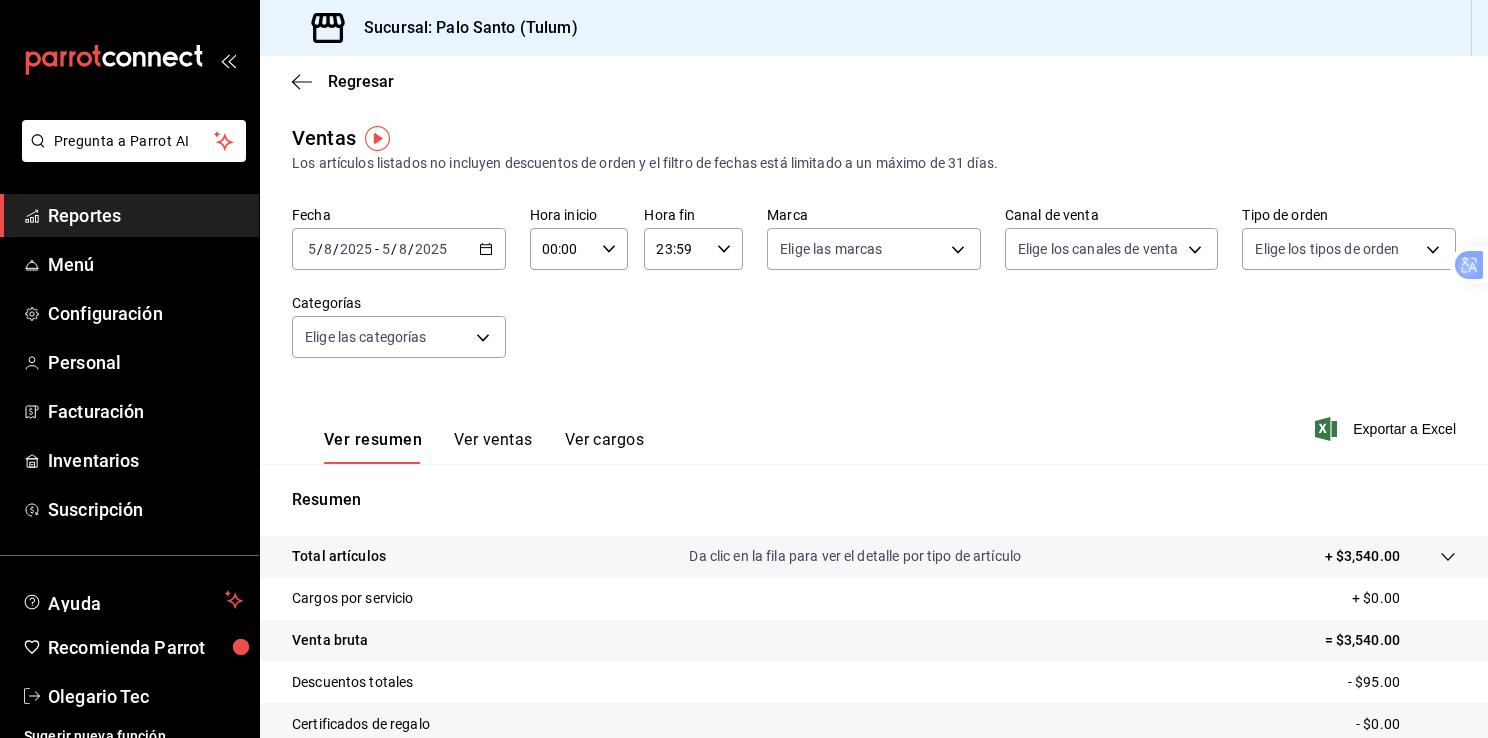 click 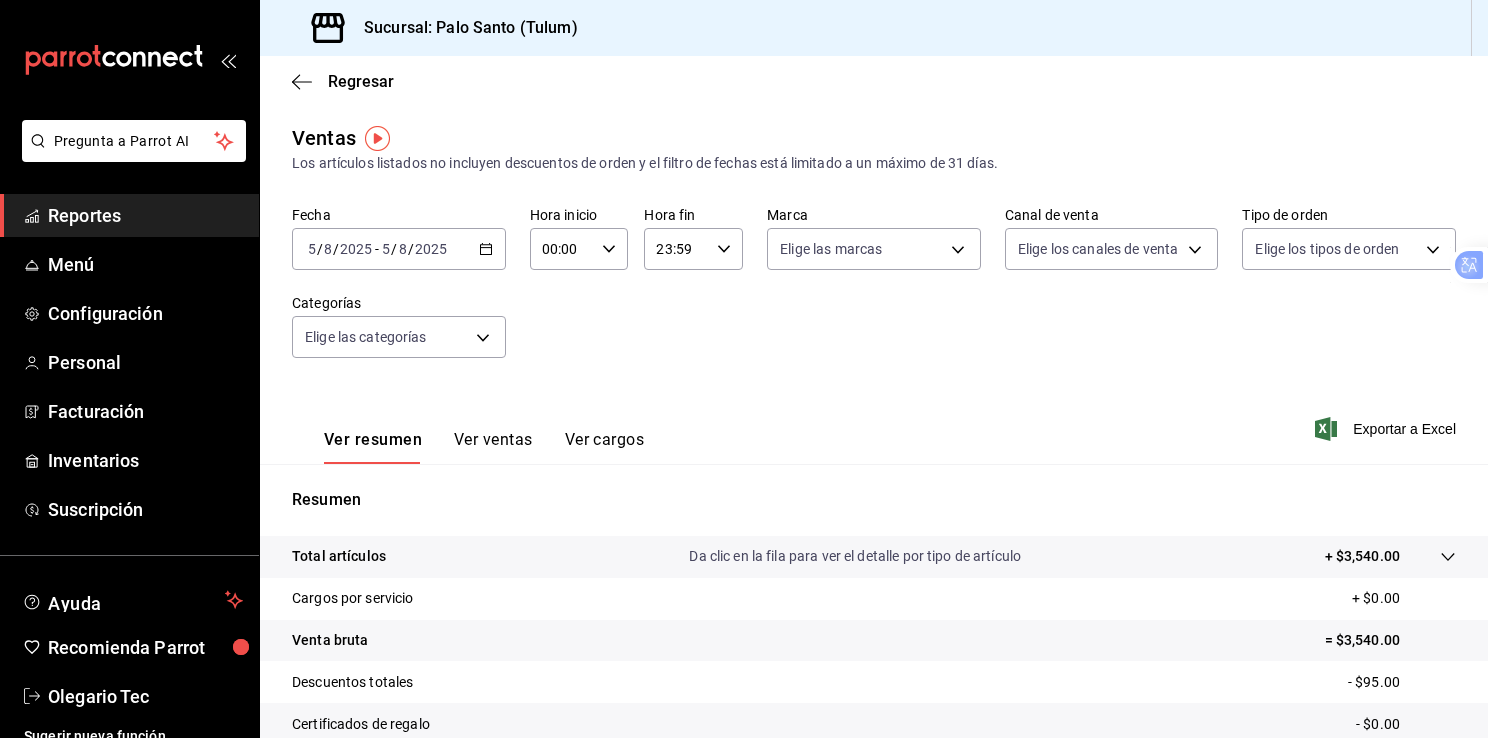 click 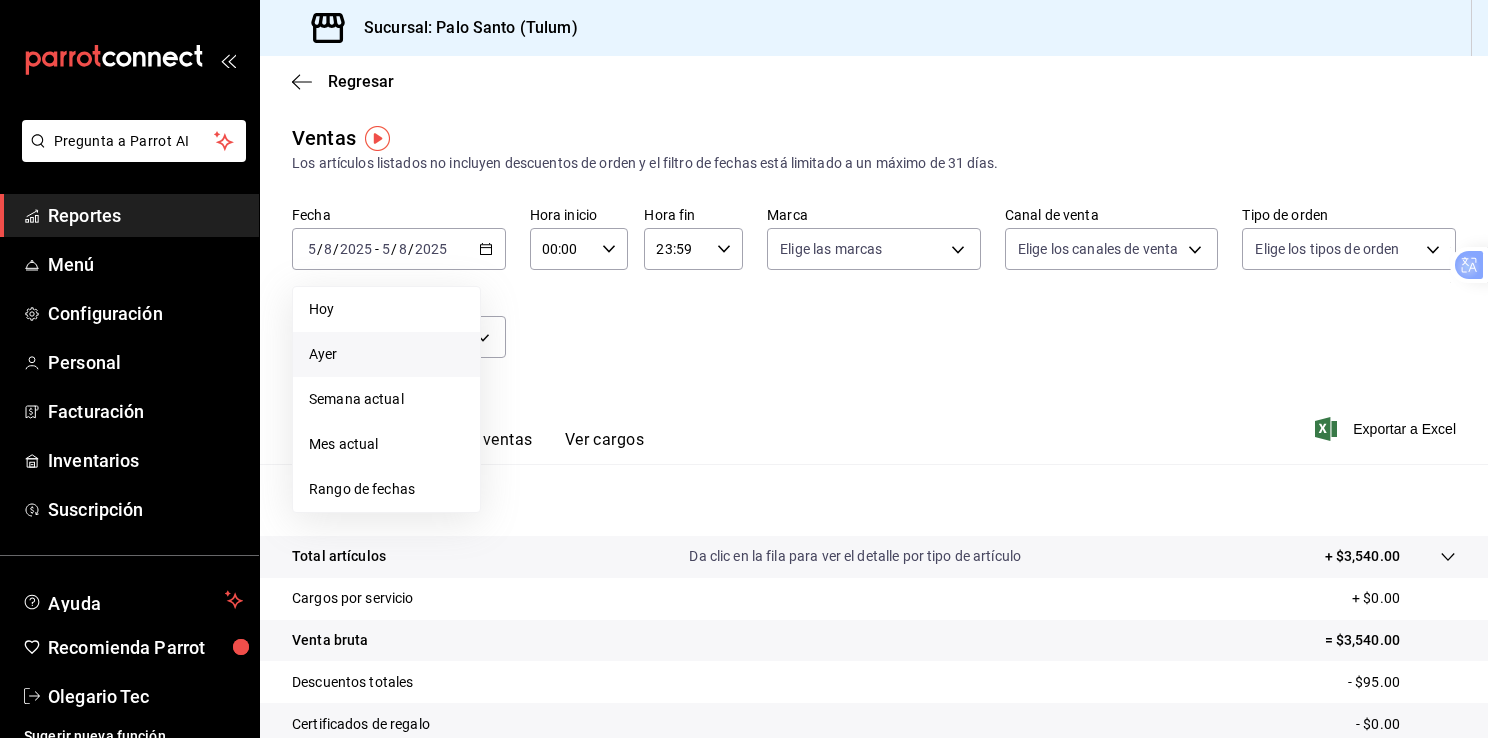 click on "Ayer" at bounding box center [386, 354] 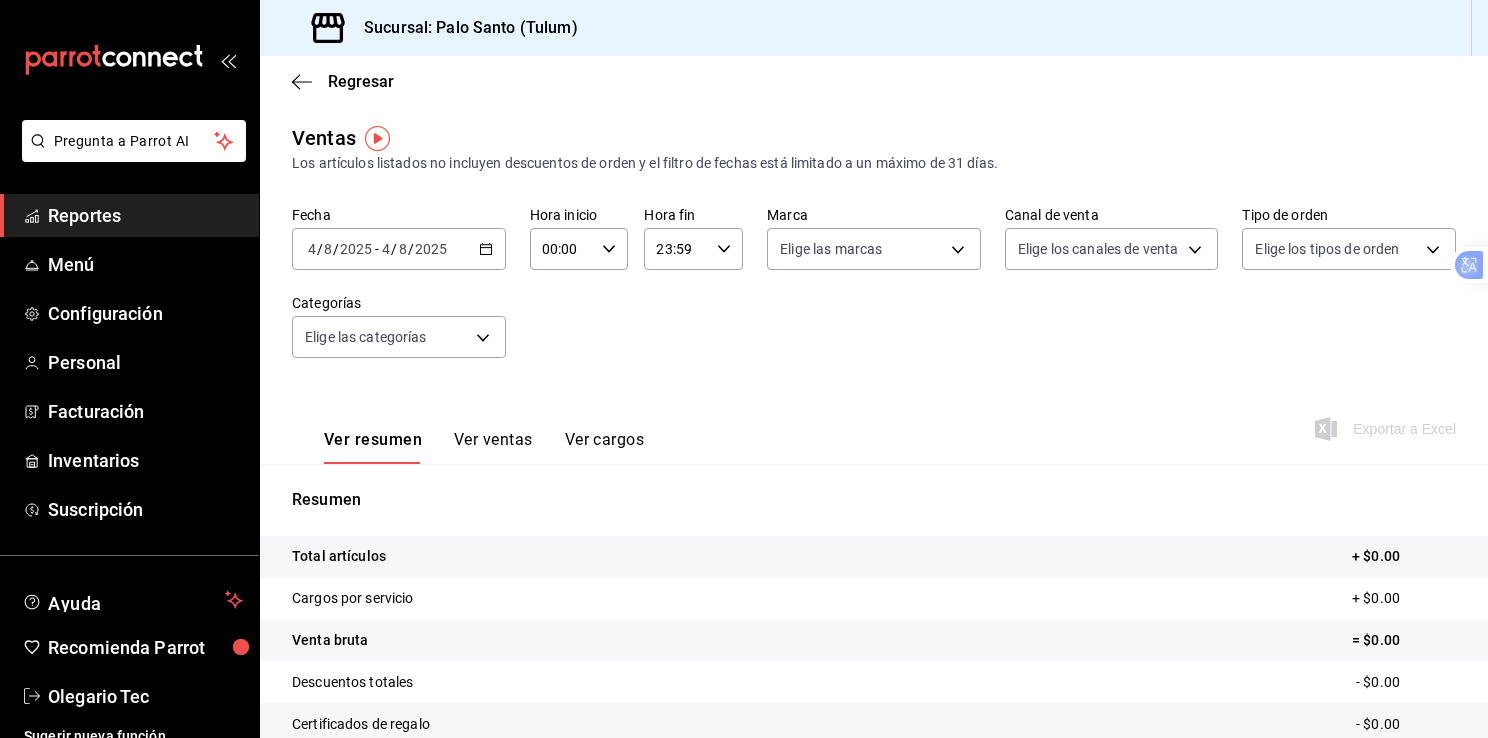 click on "Ver ventas" at bounding box center (493, 447) 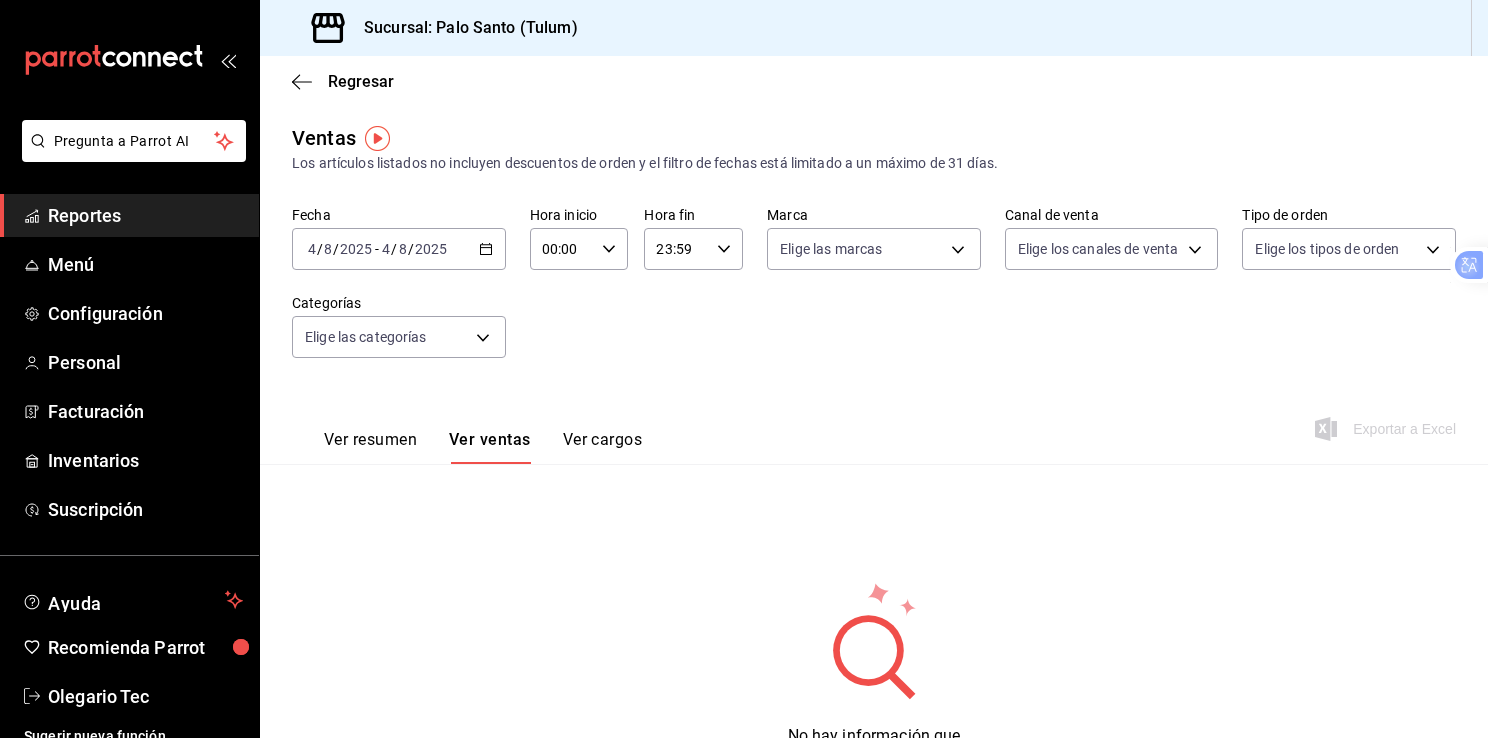 scroll, scrollTop: 96, scrollLeft: 0, axis: vertical 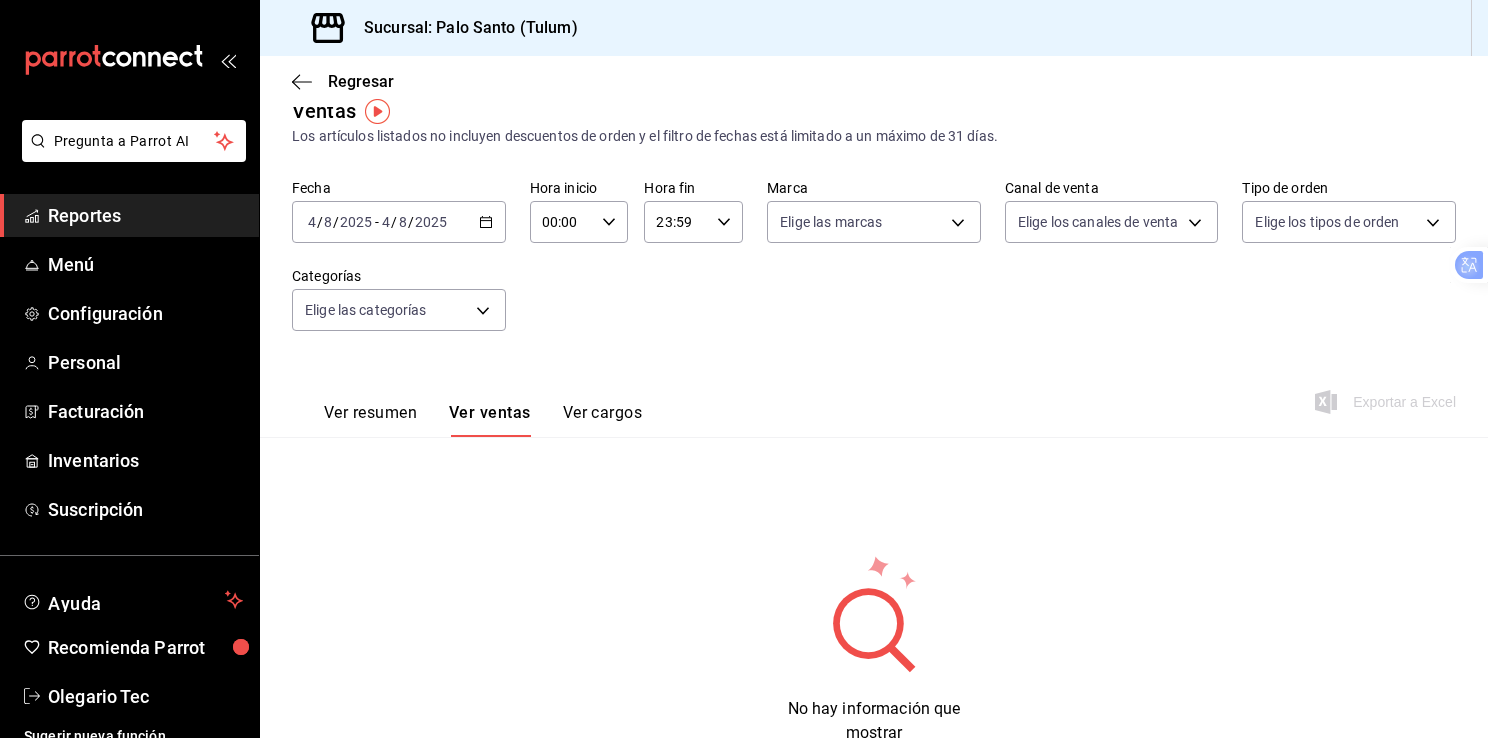 click on "Ver cargos" at bounding box center (603, 420) 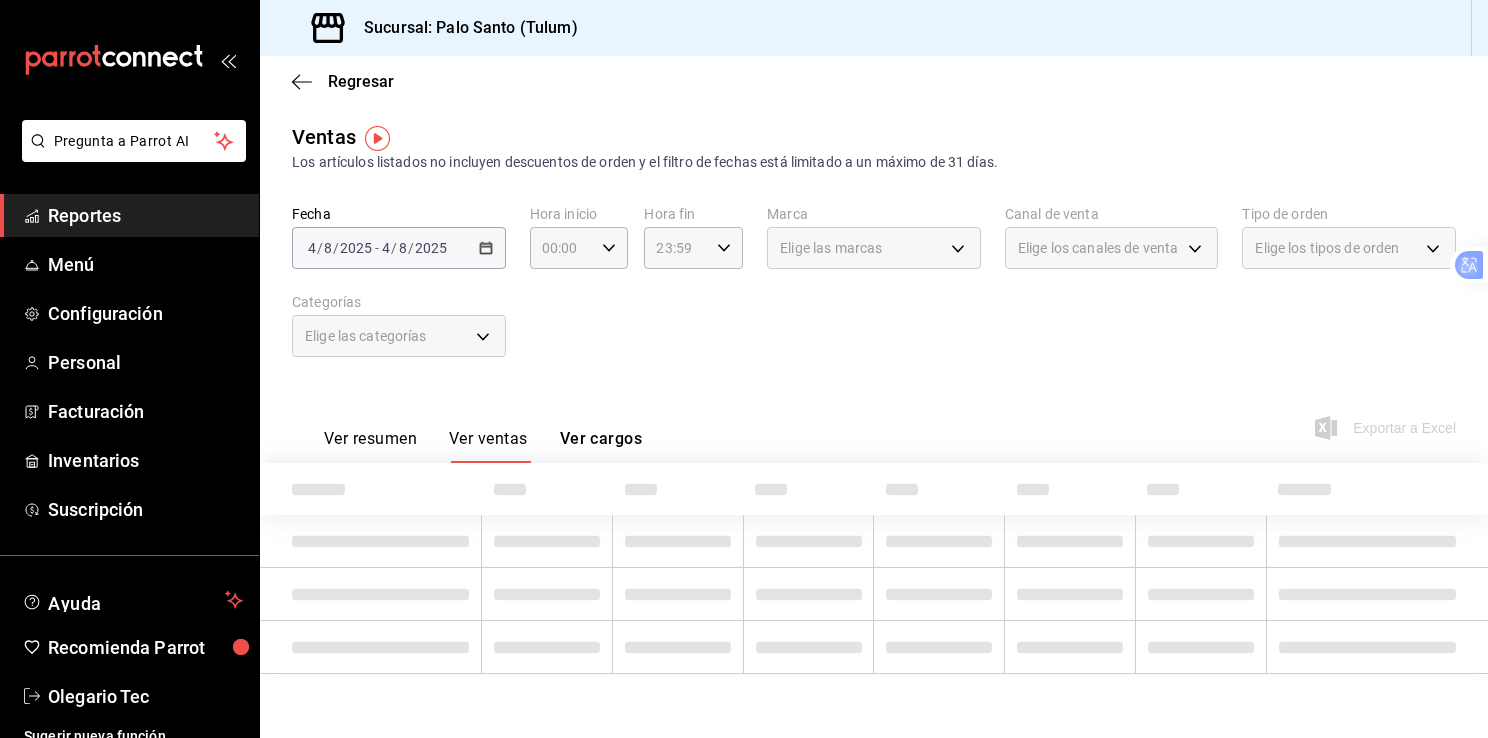 scroll, scrollTop: 0, scrollLeft: 0, axis: both 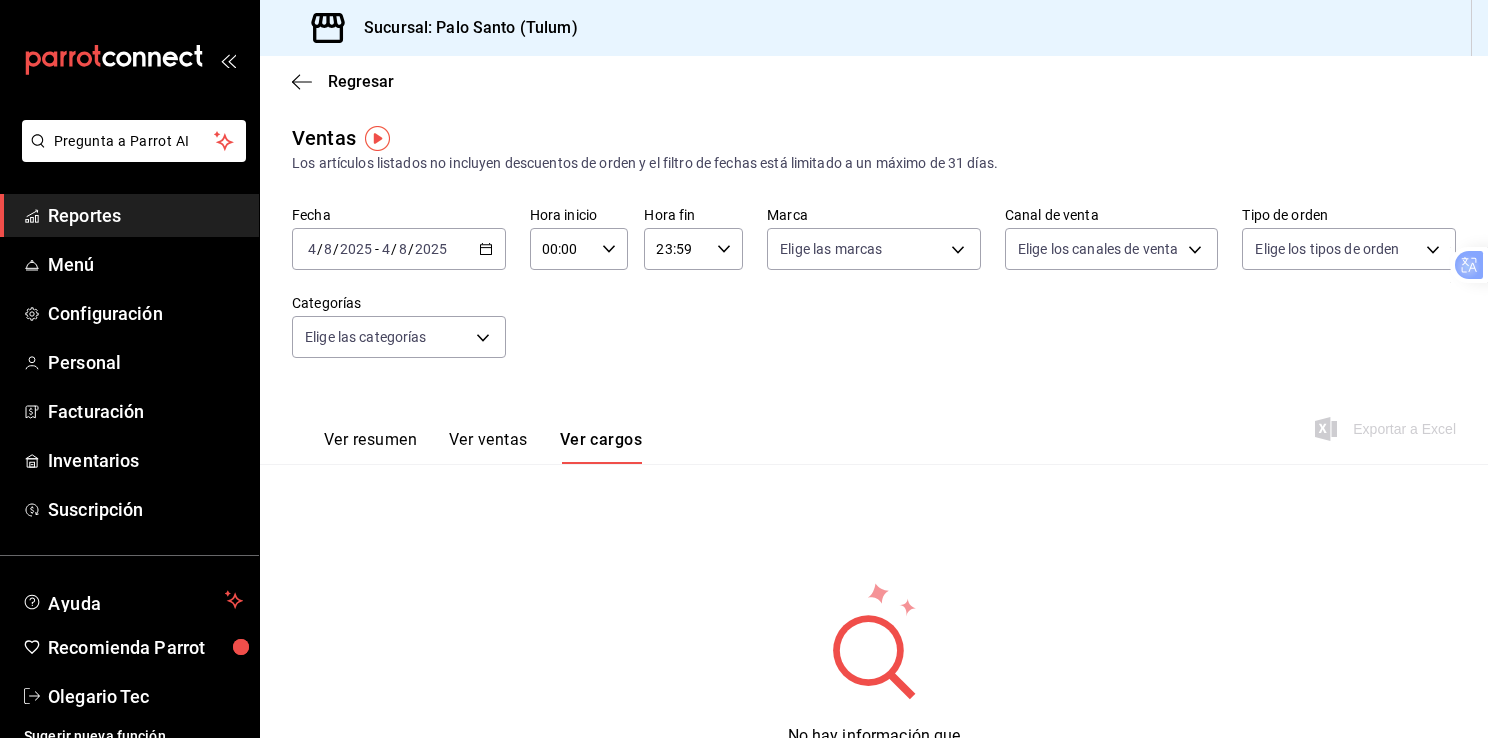 click on "Ver resumen" at bounding box center (370, 447) 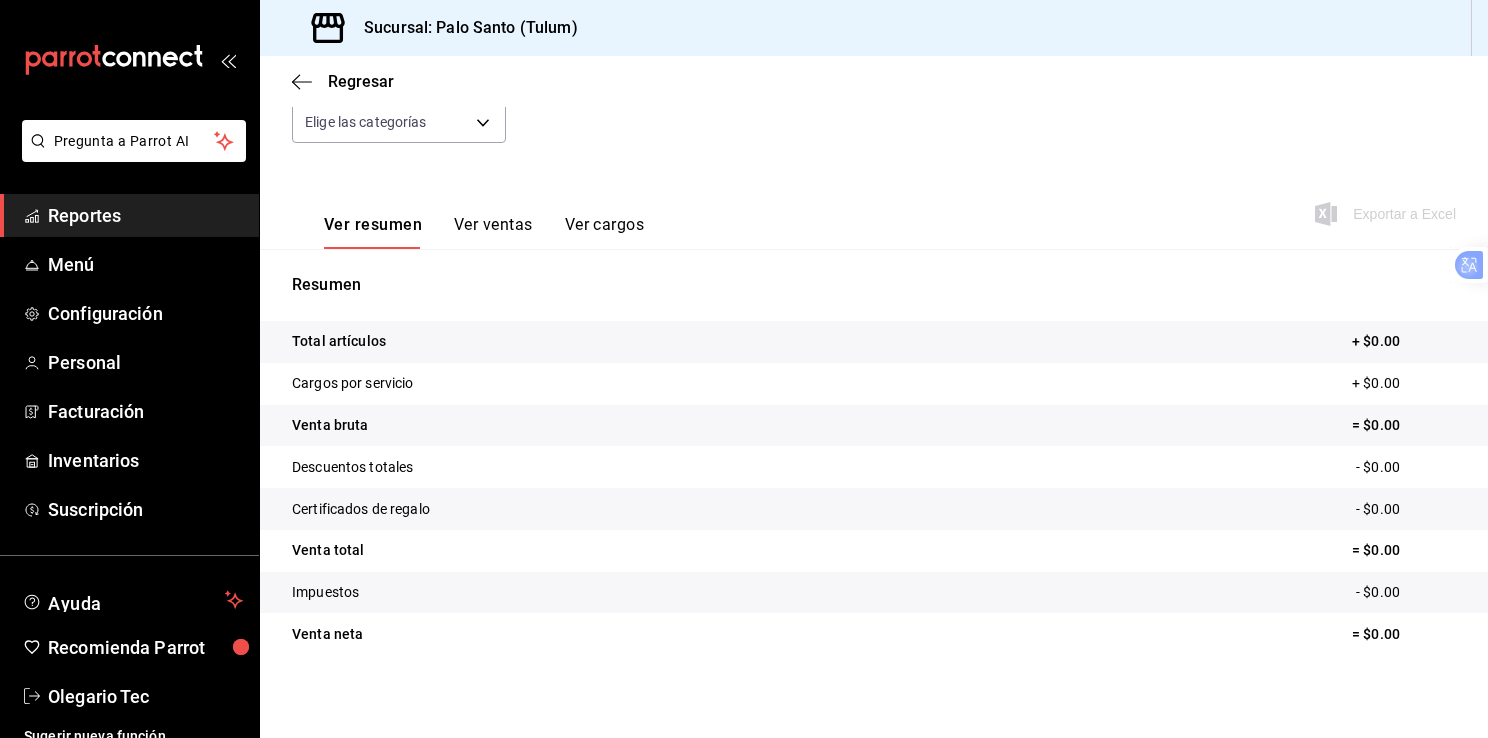 scroll, scrollTop: 220, scrollLeft: 0, axis: vertical 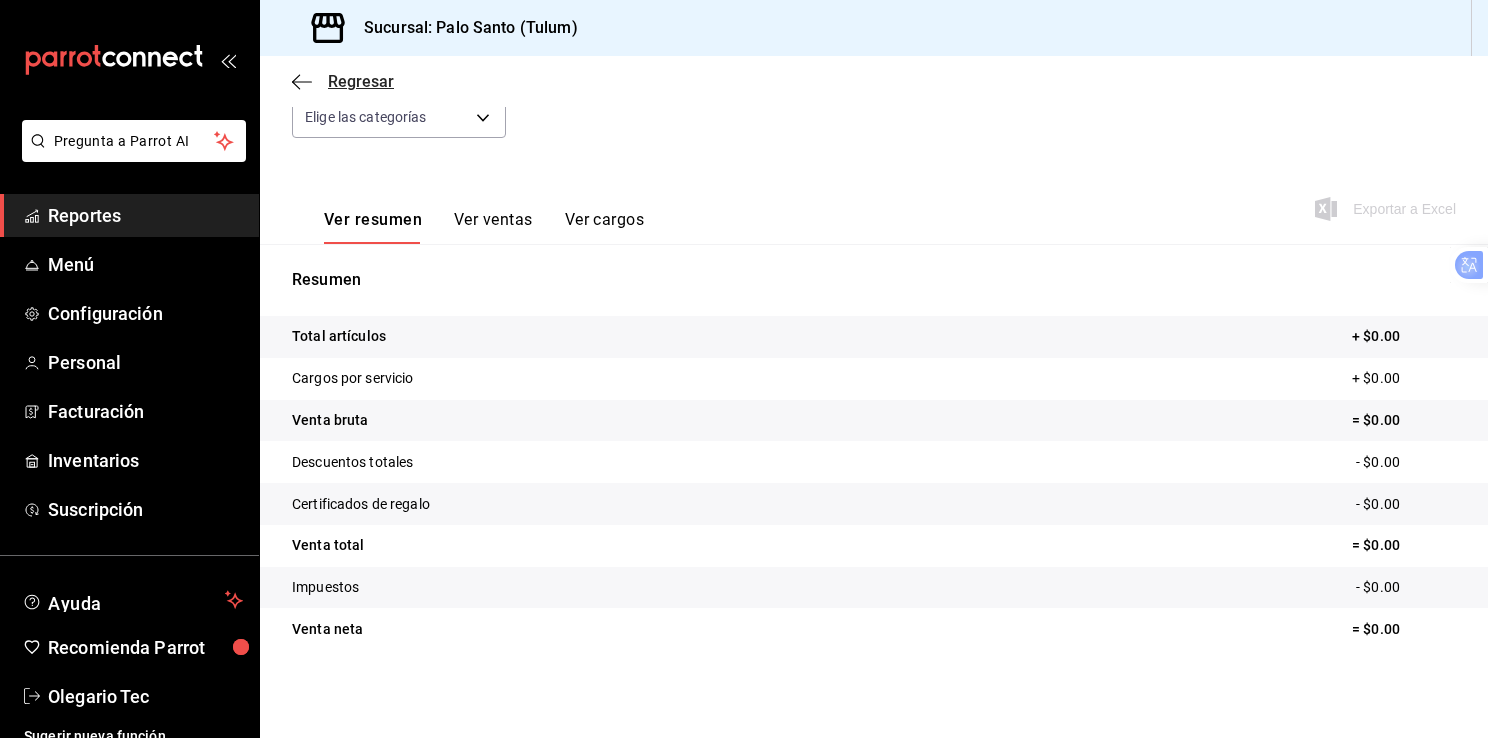 click 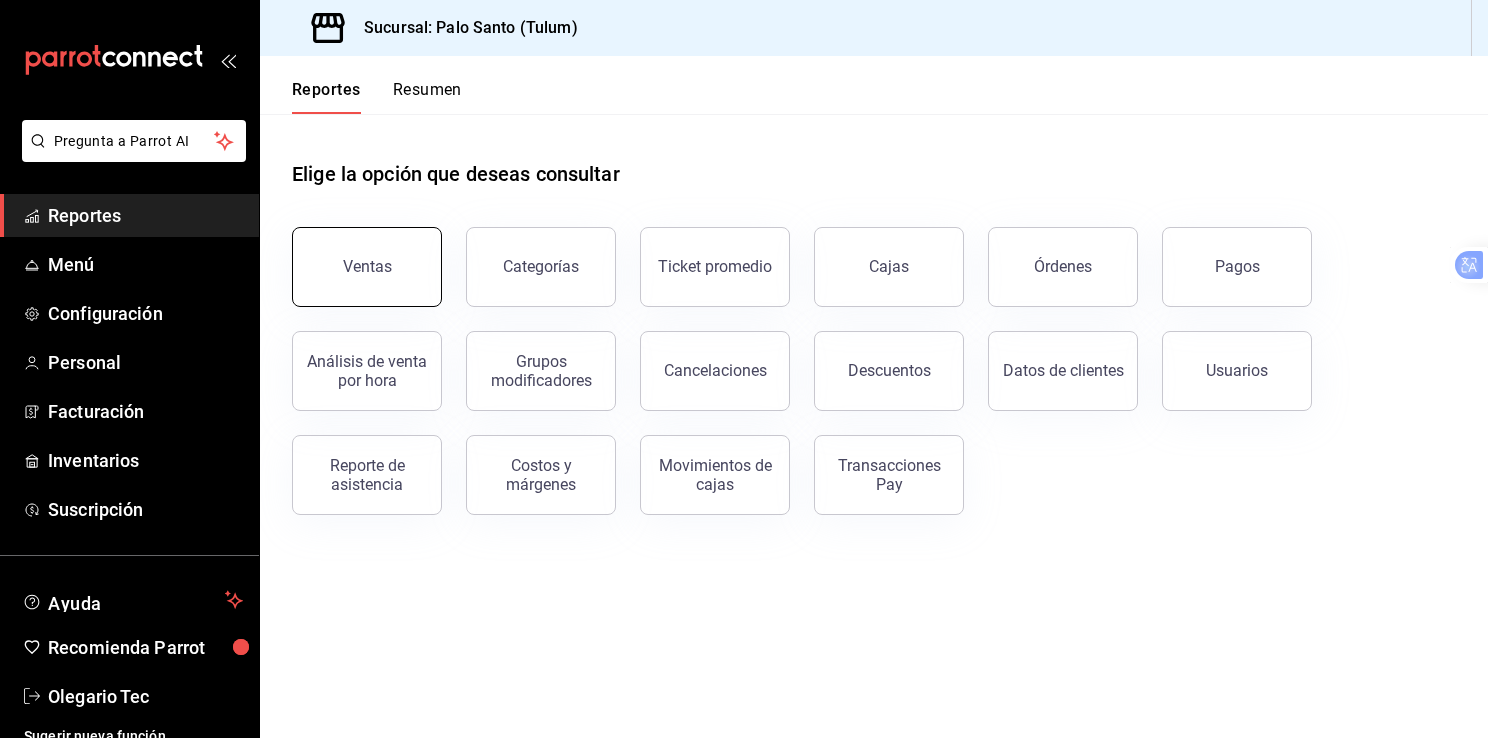 click on "Ventas" at bounding box center [367, 267] 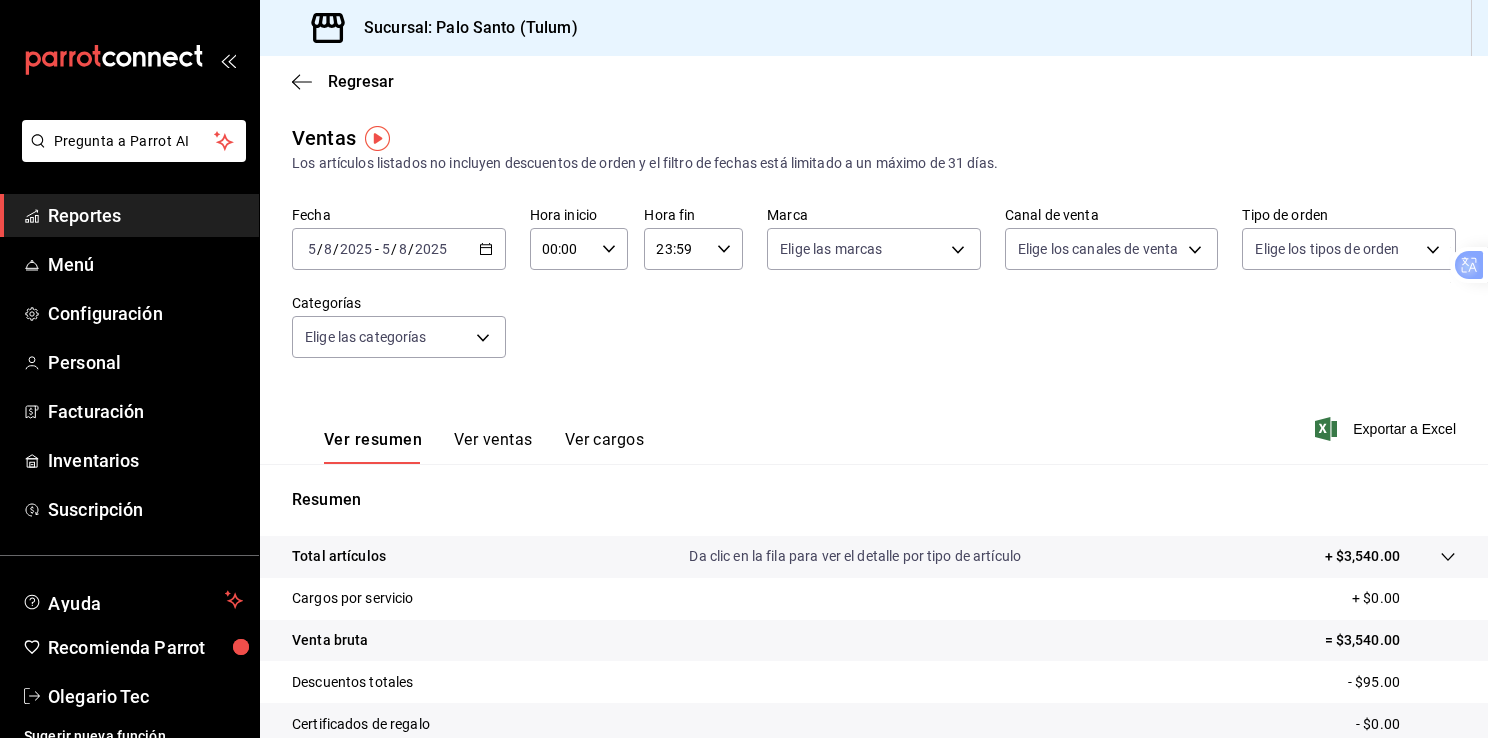 click 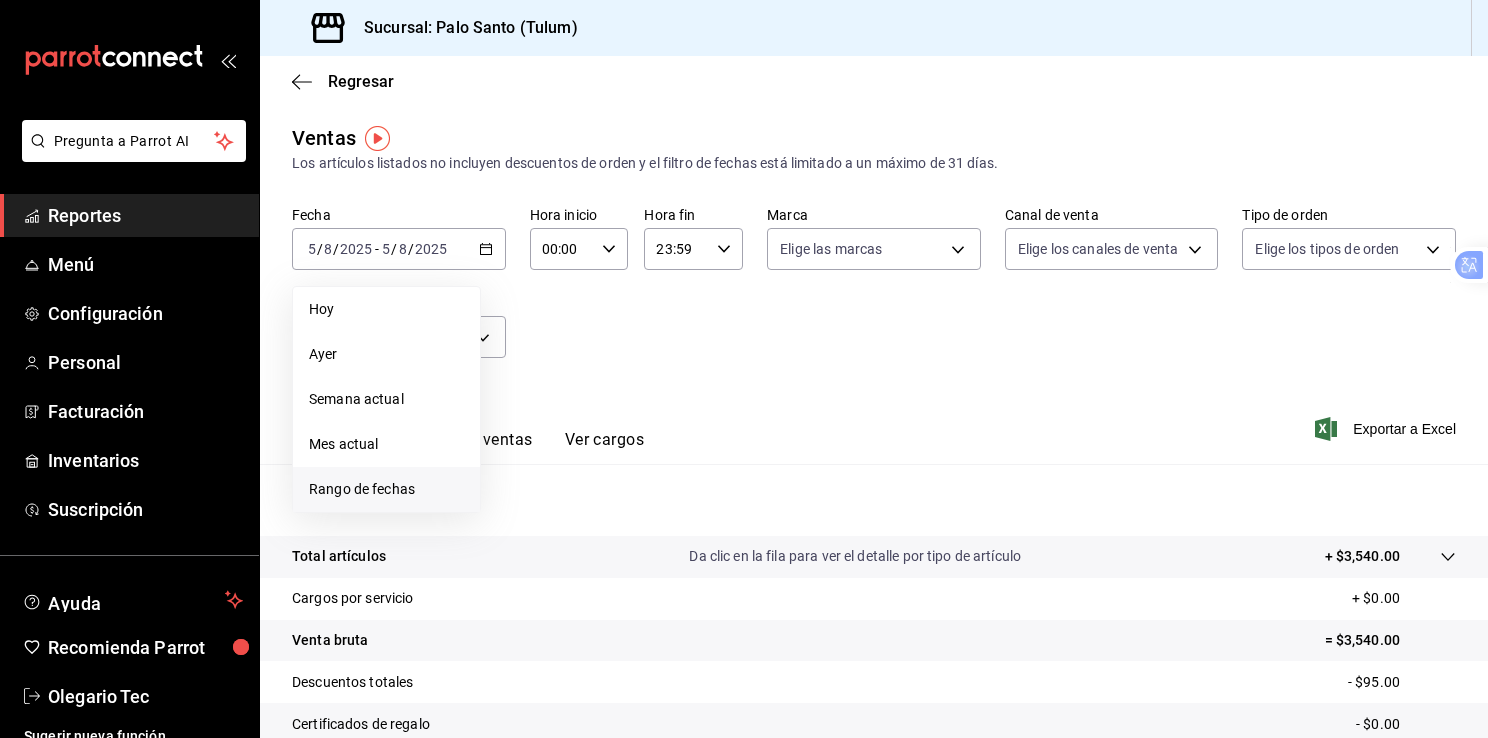 click on "Rango de fechas" at bounding box center [386, 489] 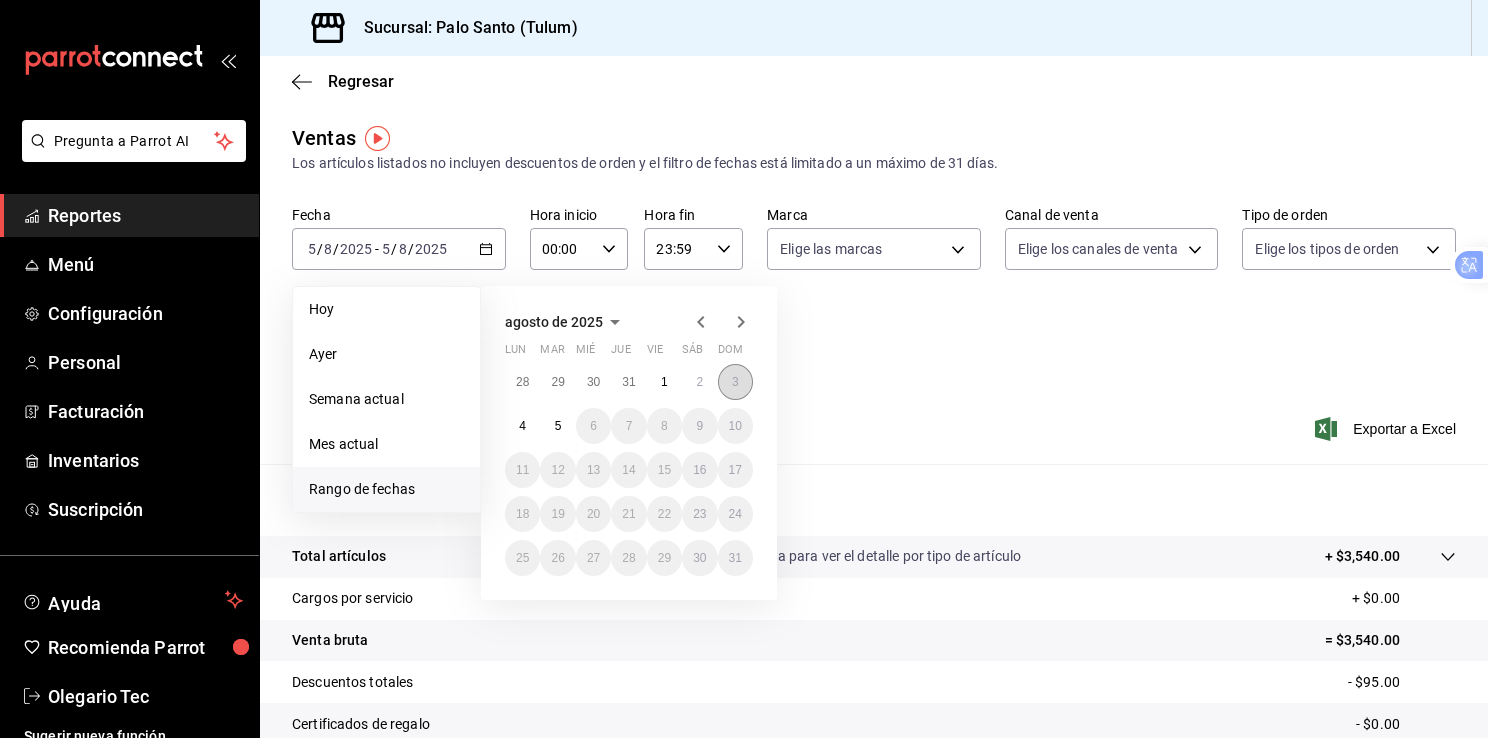 click on "3" at bounding box center (735, 382) 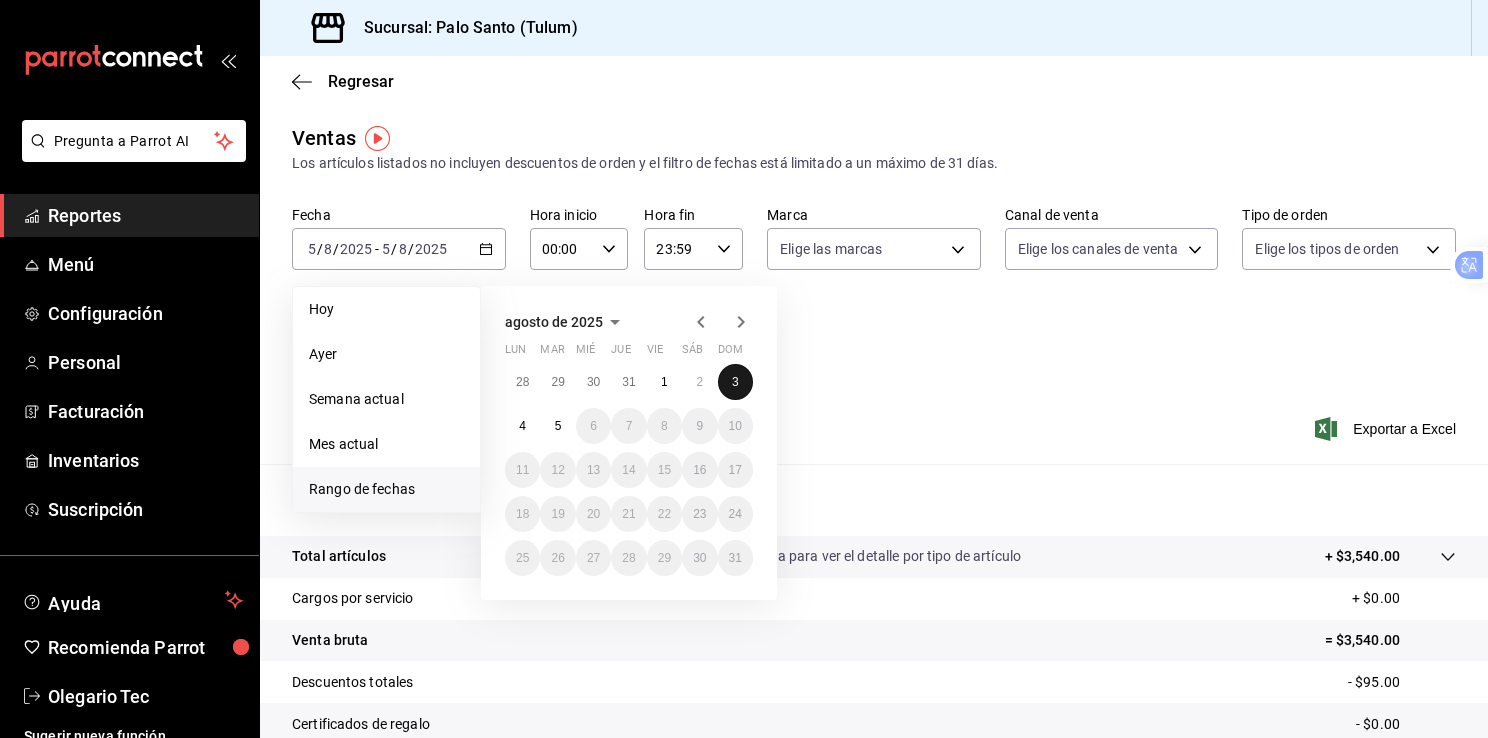 click on "3" at bounding box center [735, 382] 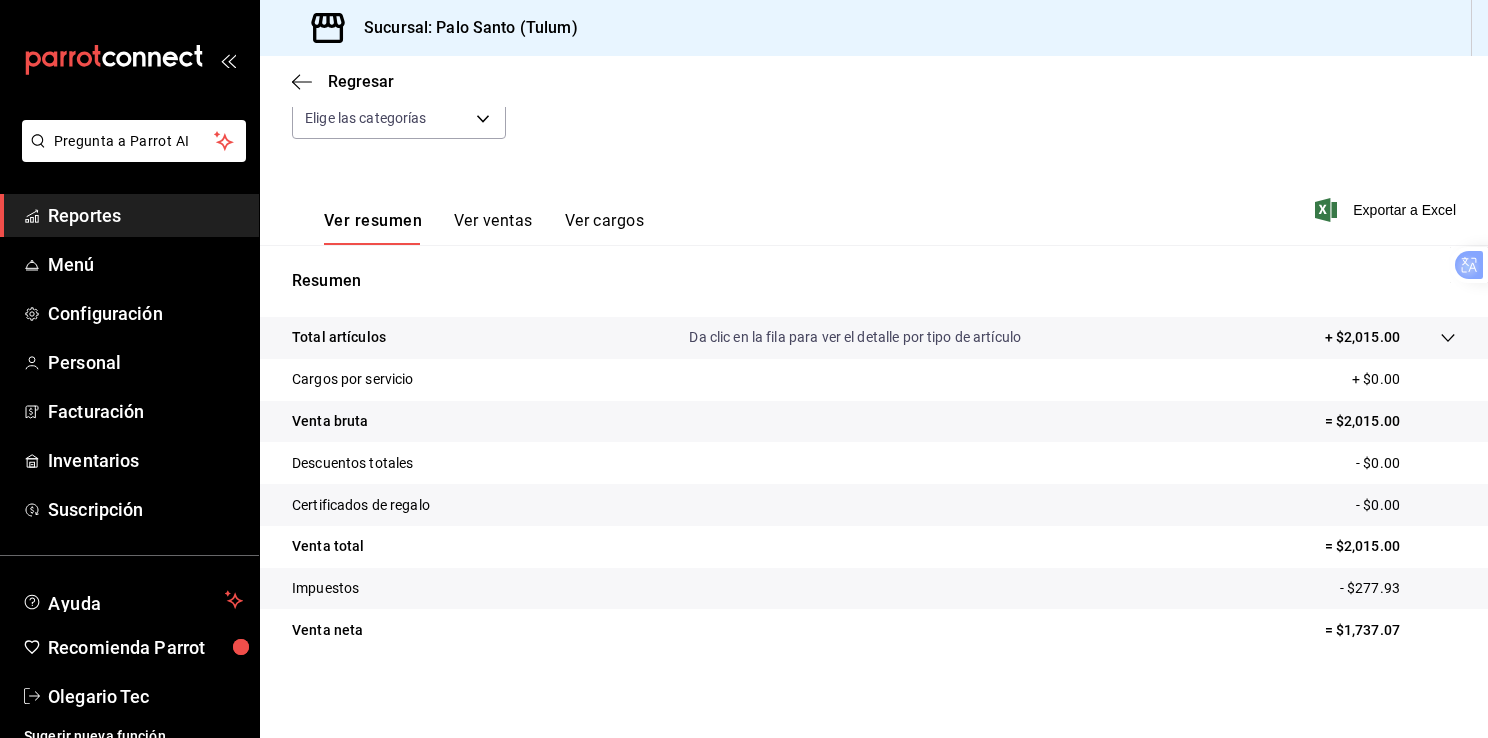 scroll, scrollTop: 220, scrollLeft: 0, axis: vertical 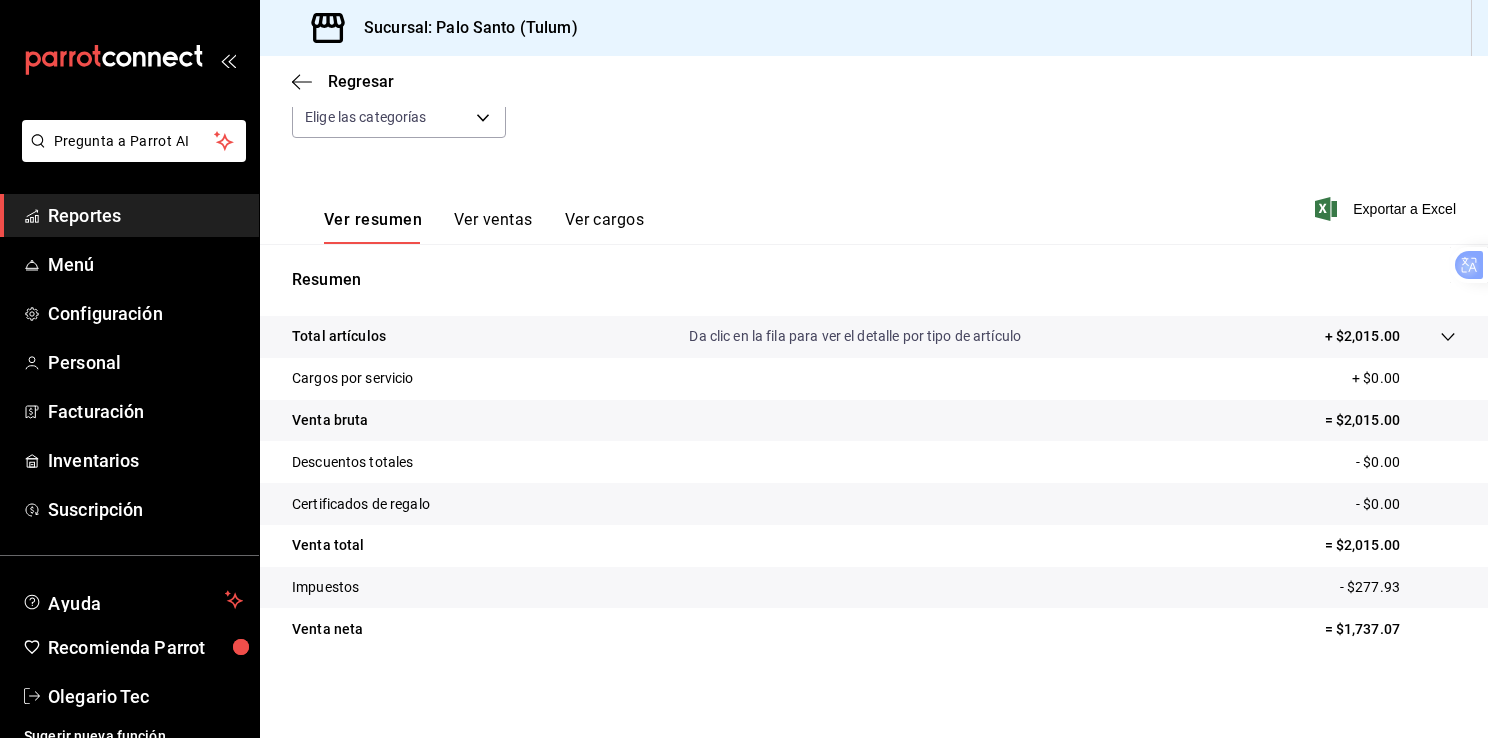 click on "Ver resumen Ver ventas Ver cargos" at bounding box center (468, 215) 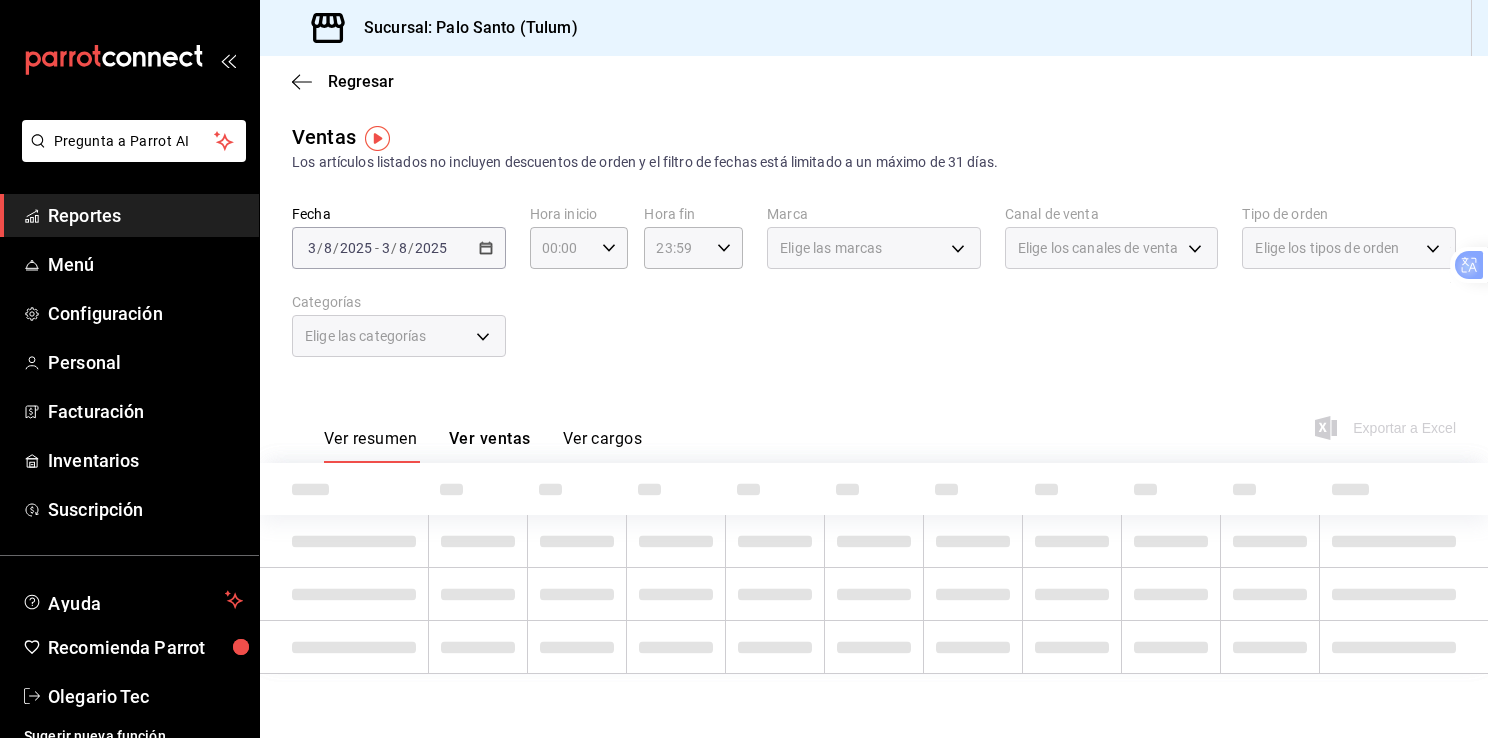 scroll, scrollTop: 0, scrollLeft: 0, axis: both 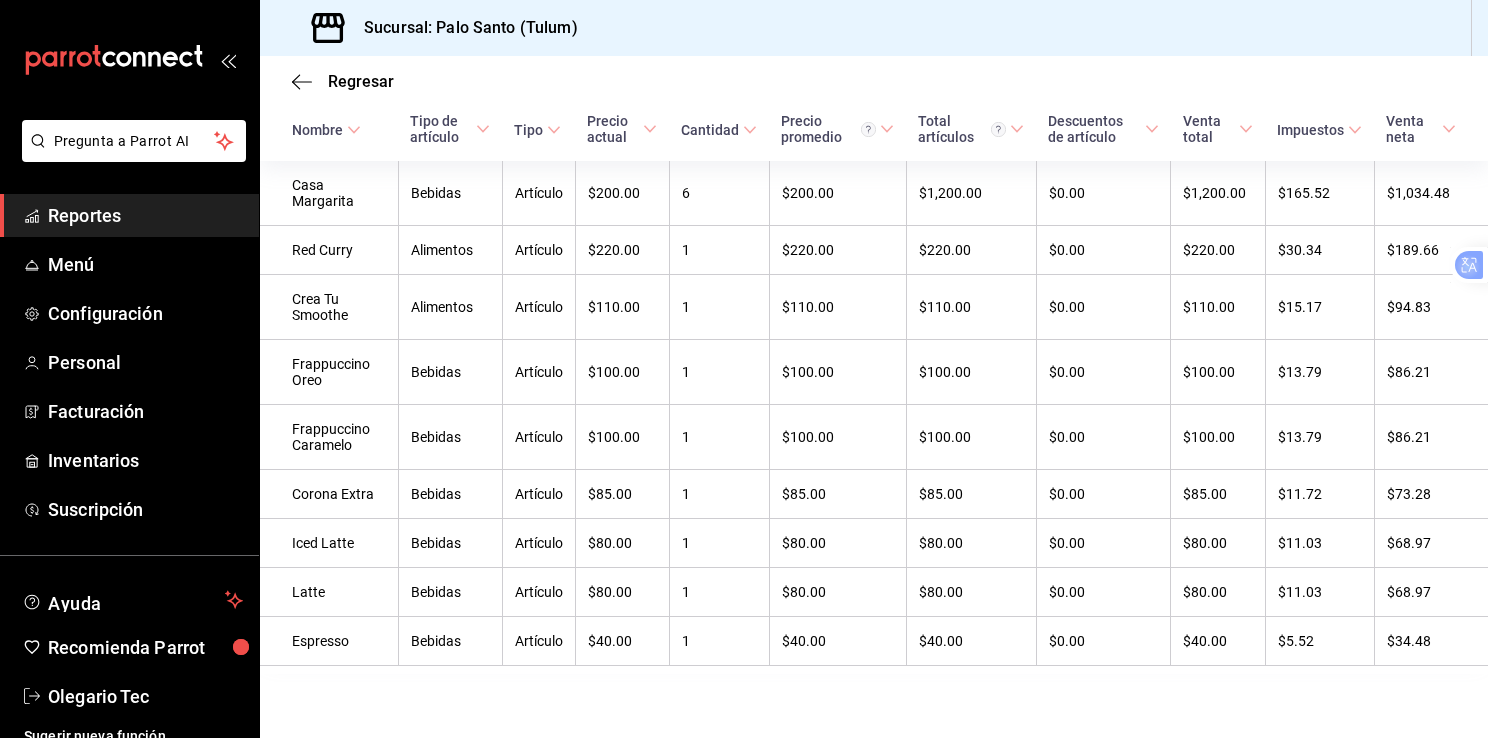 type 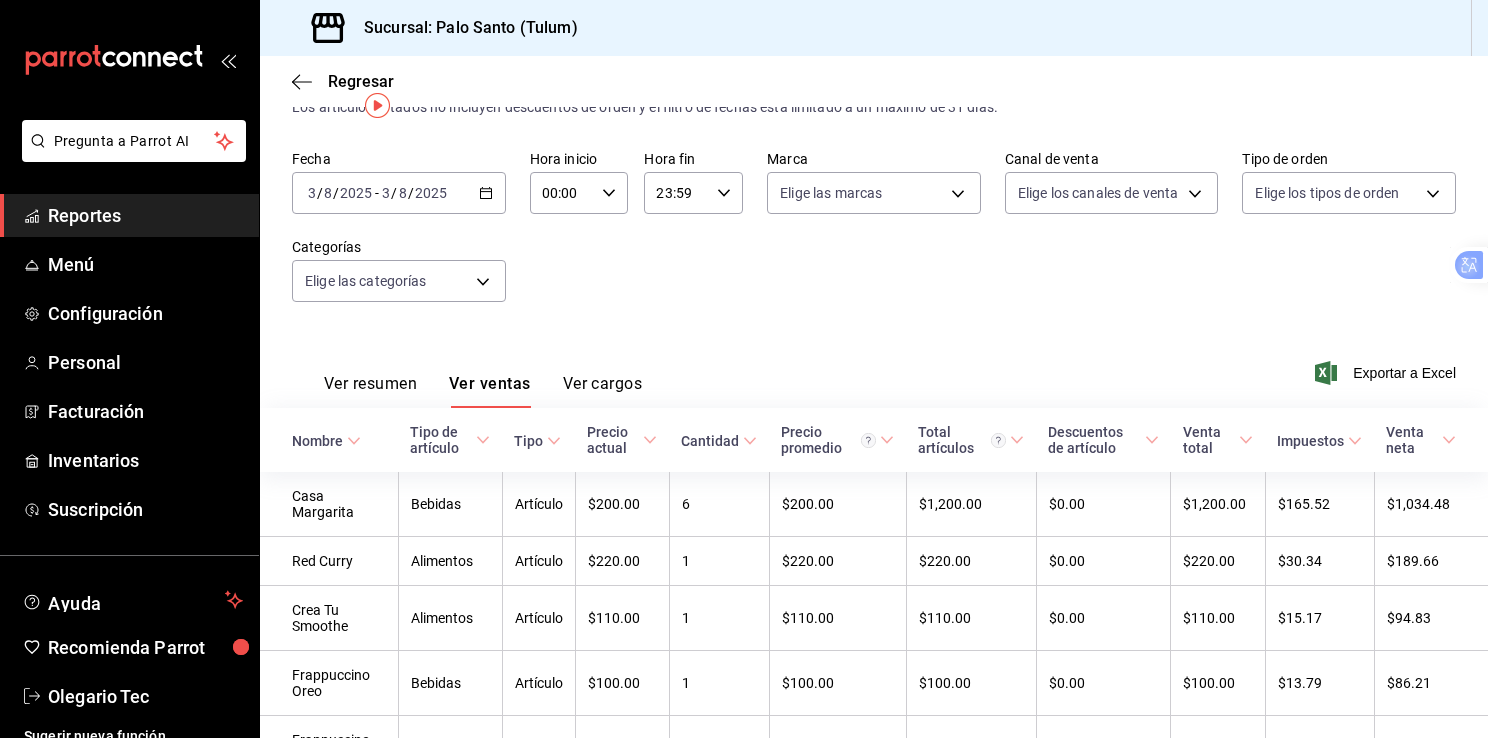 scroll, scrollTop: 32, scrollLeft: 0, axis: vertical 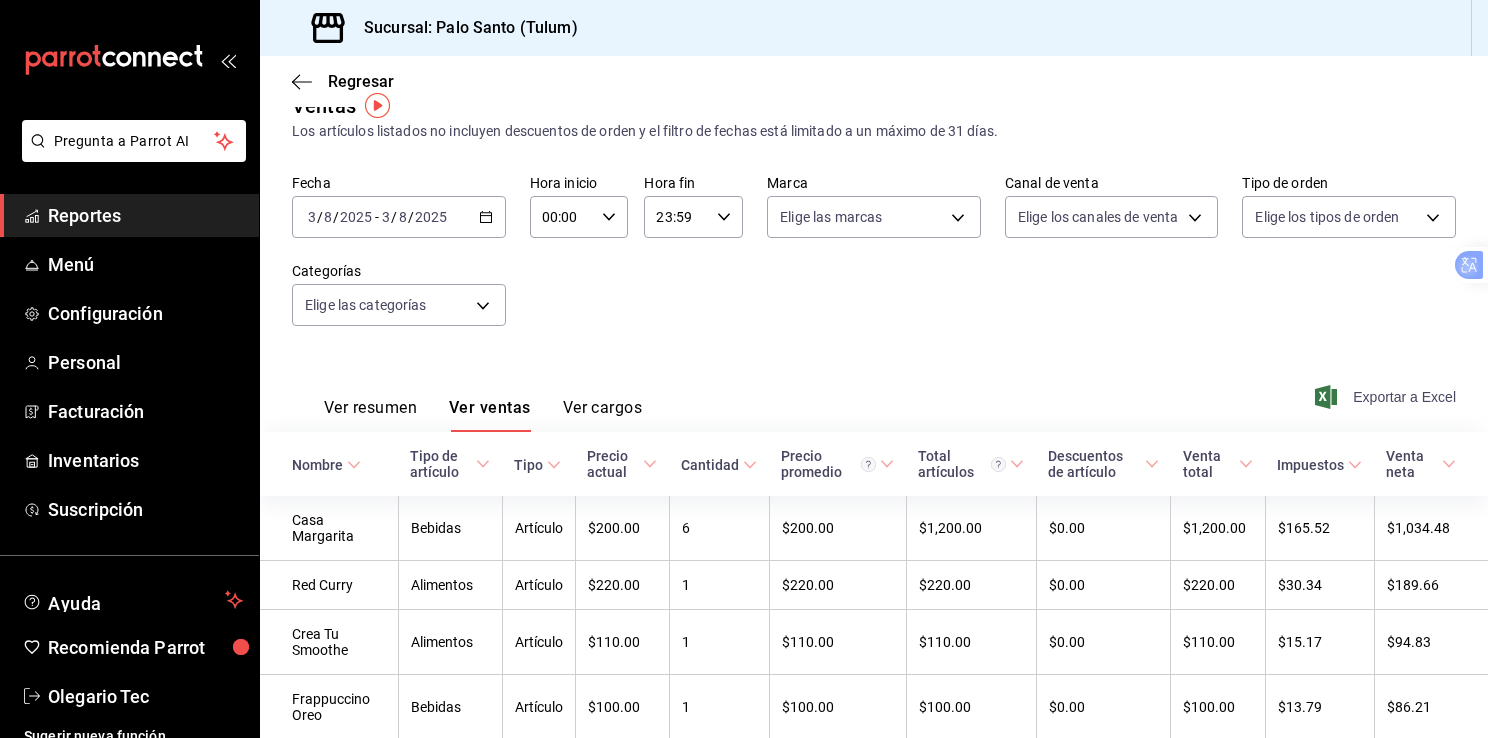 click on "Exportar a Excel" at bounding box center [1387, 397] 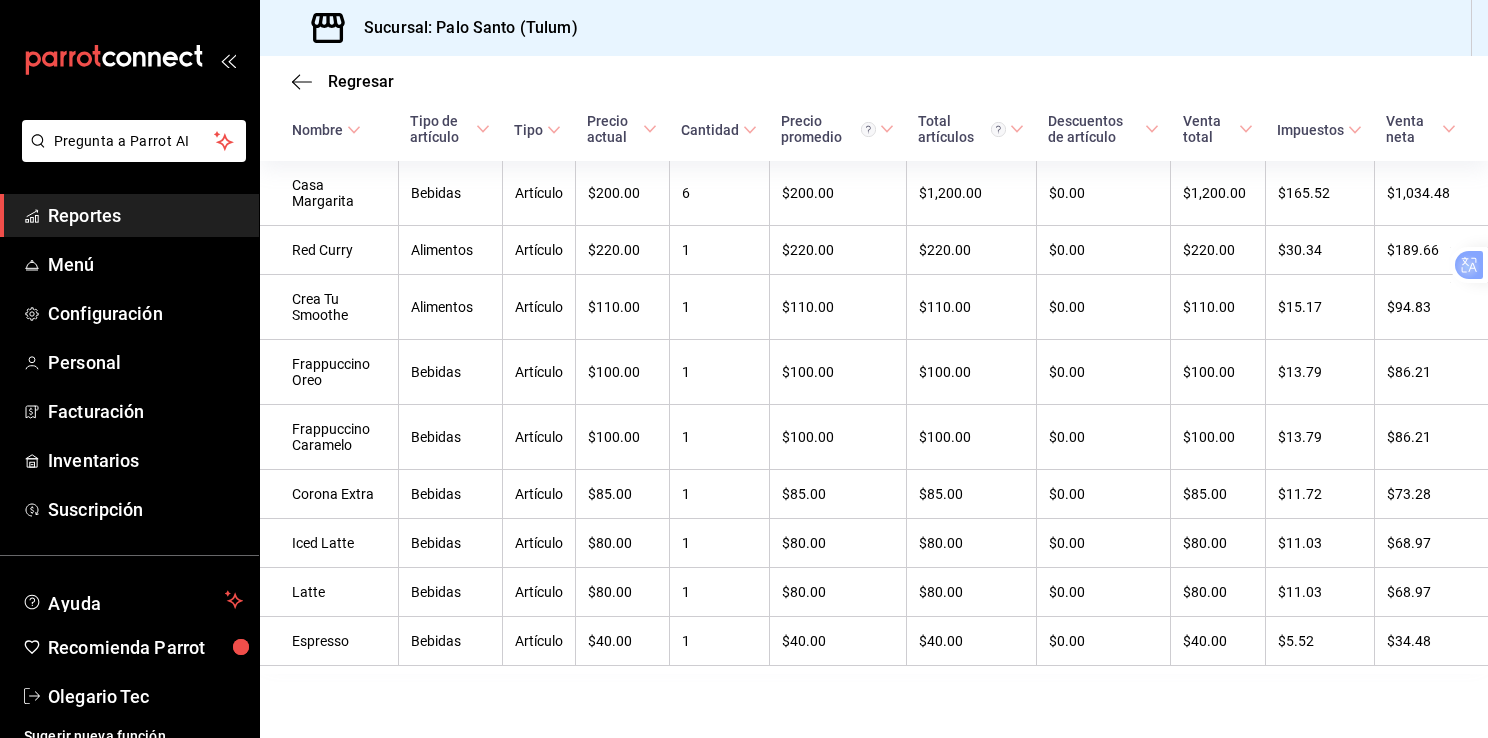 scroll, scrollTop: 376, scrollLeft: 0, axis: vertical 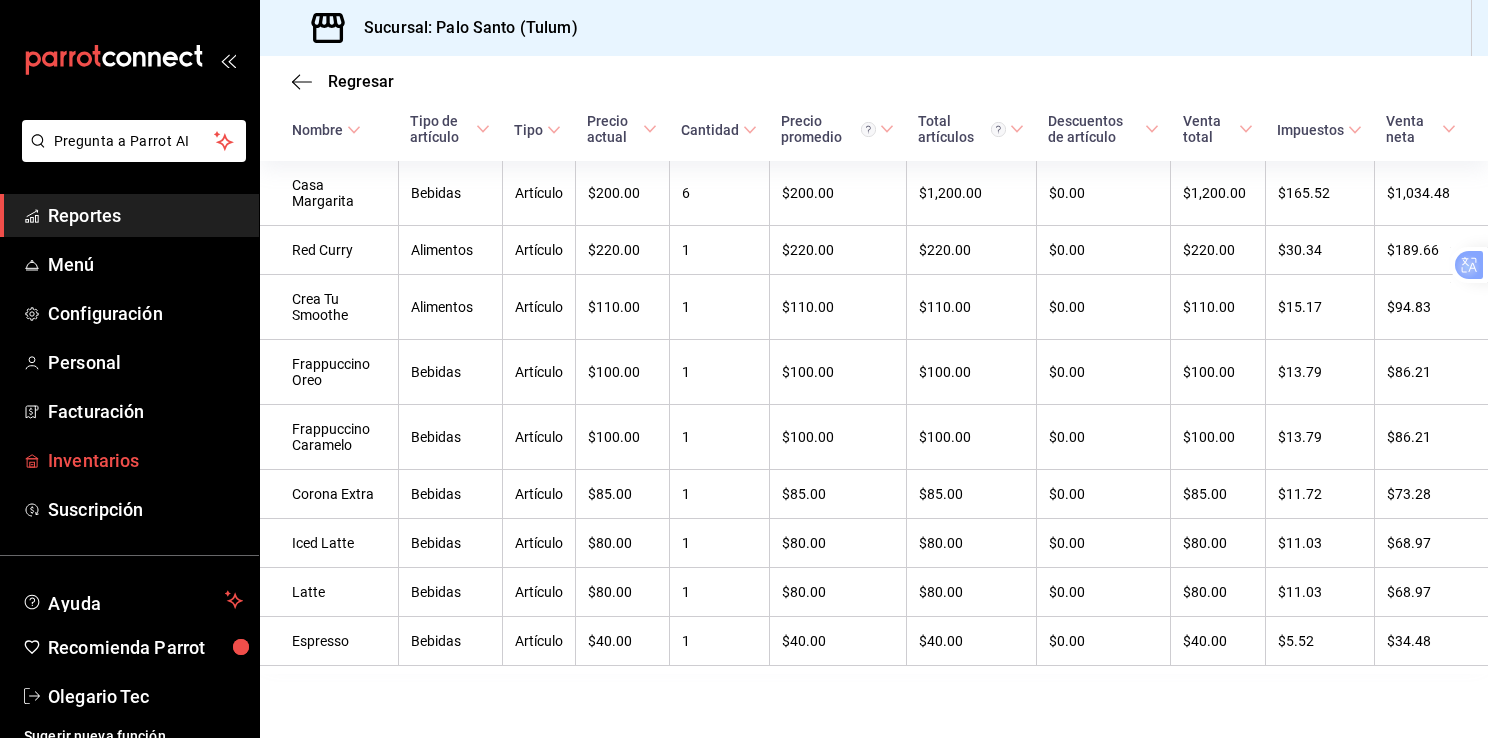 click on "Inventarios" at bounding box center (145, 460) 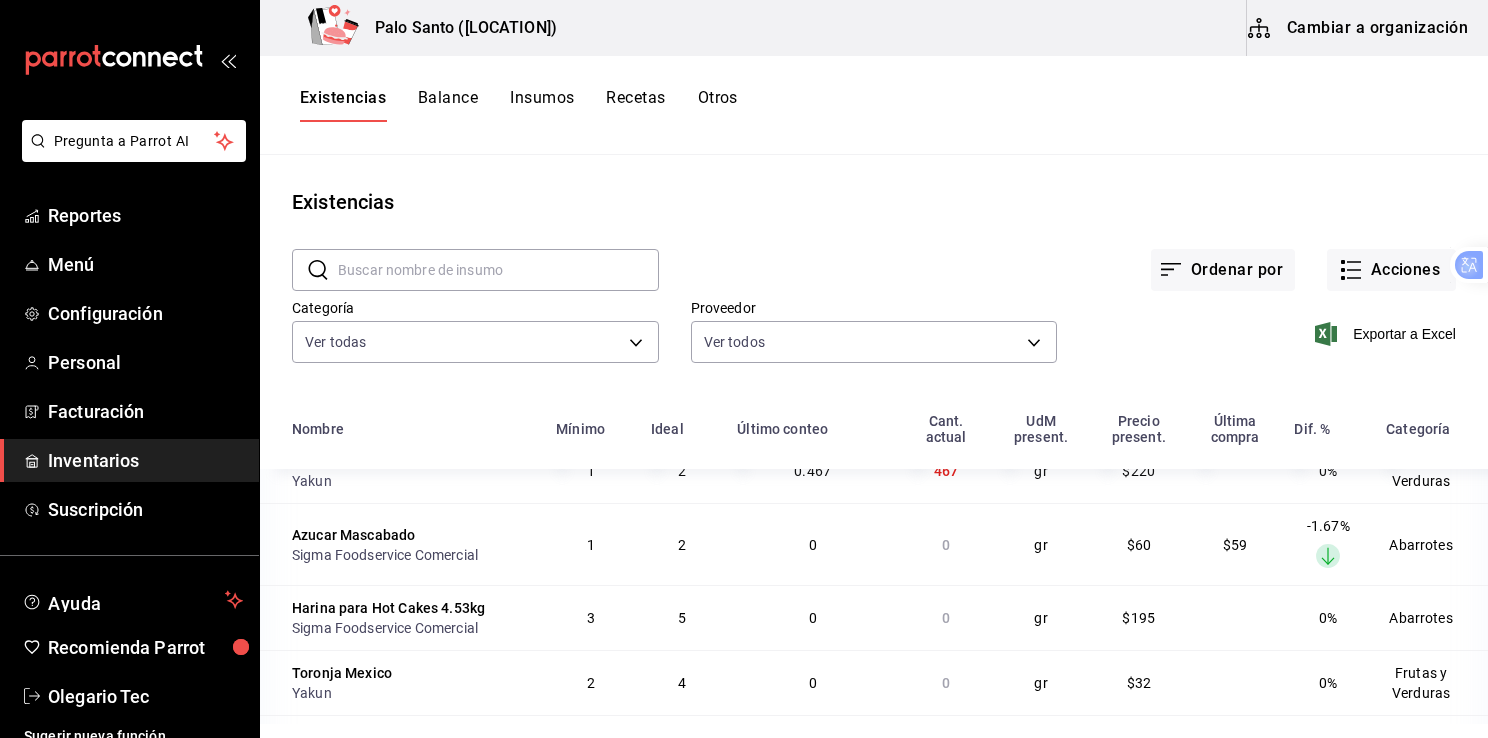 scroll, scrollTop: 3040, scrollLeft: 0, axis: vertical 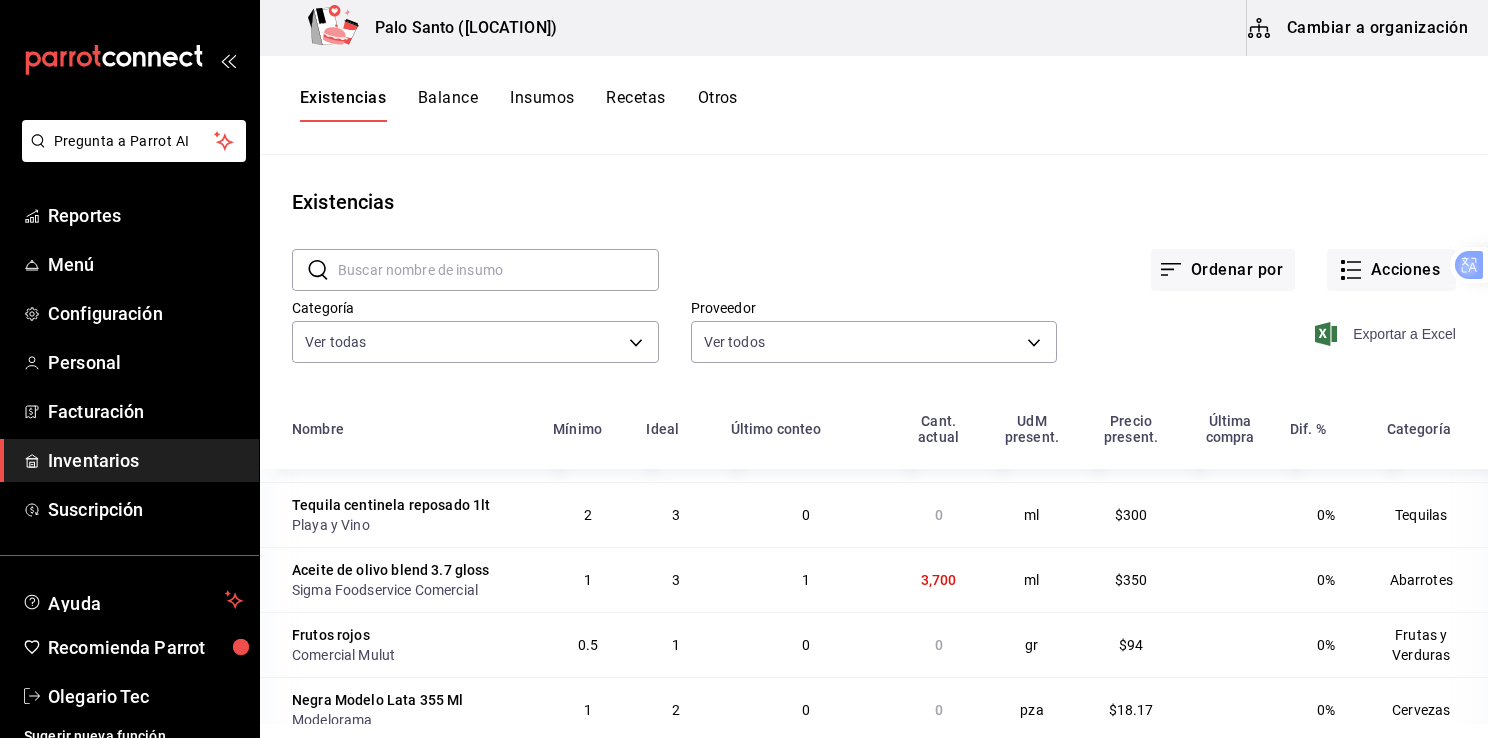 click on "Exportar a Excel" at bounding box center [1387, 334] 